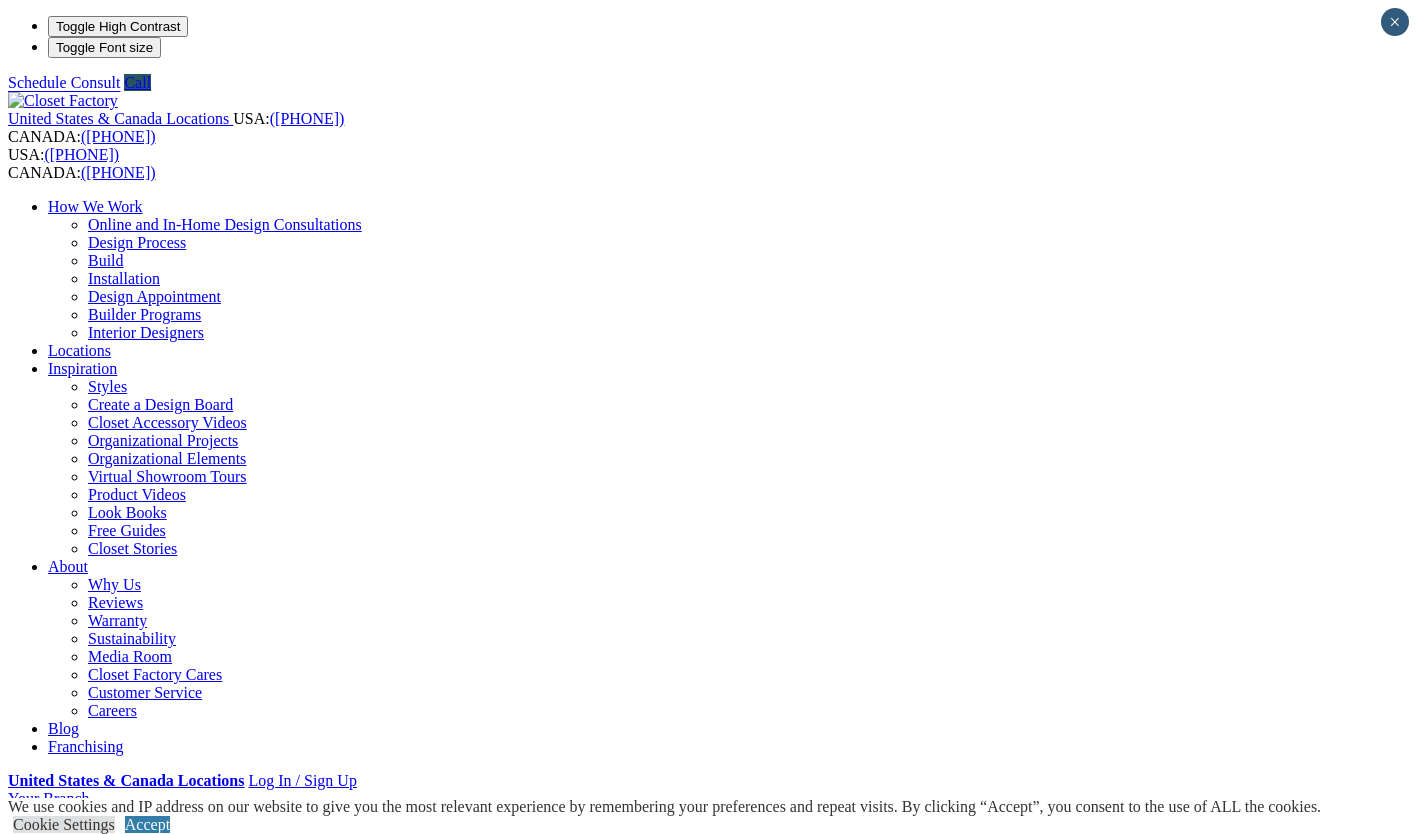 scroll, scrollTop: 0, scrollLeft: 0, axis: both 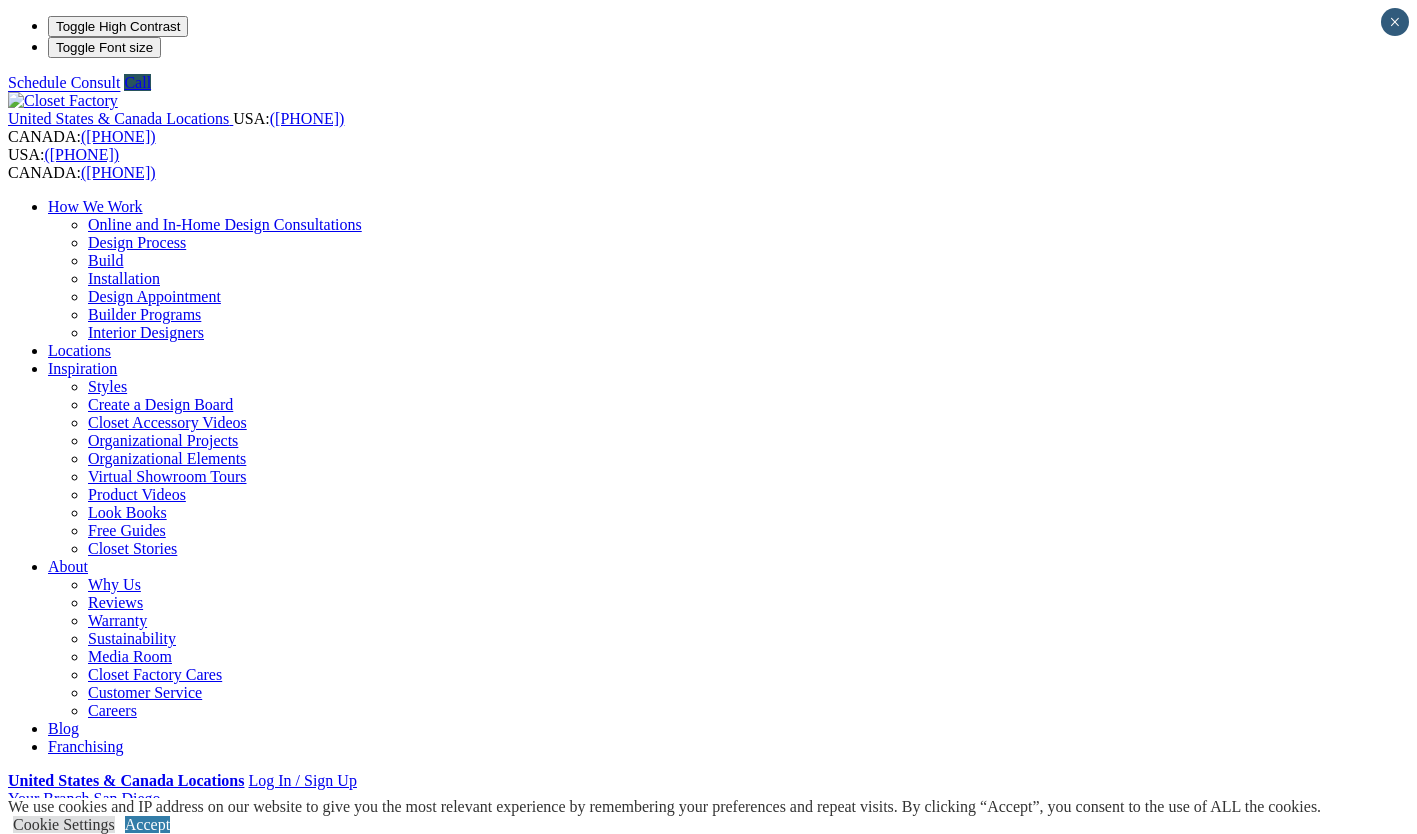click on "Custom Closets" at bounding box center (98, 832) 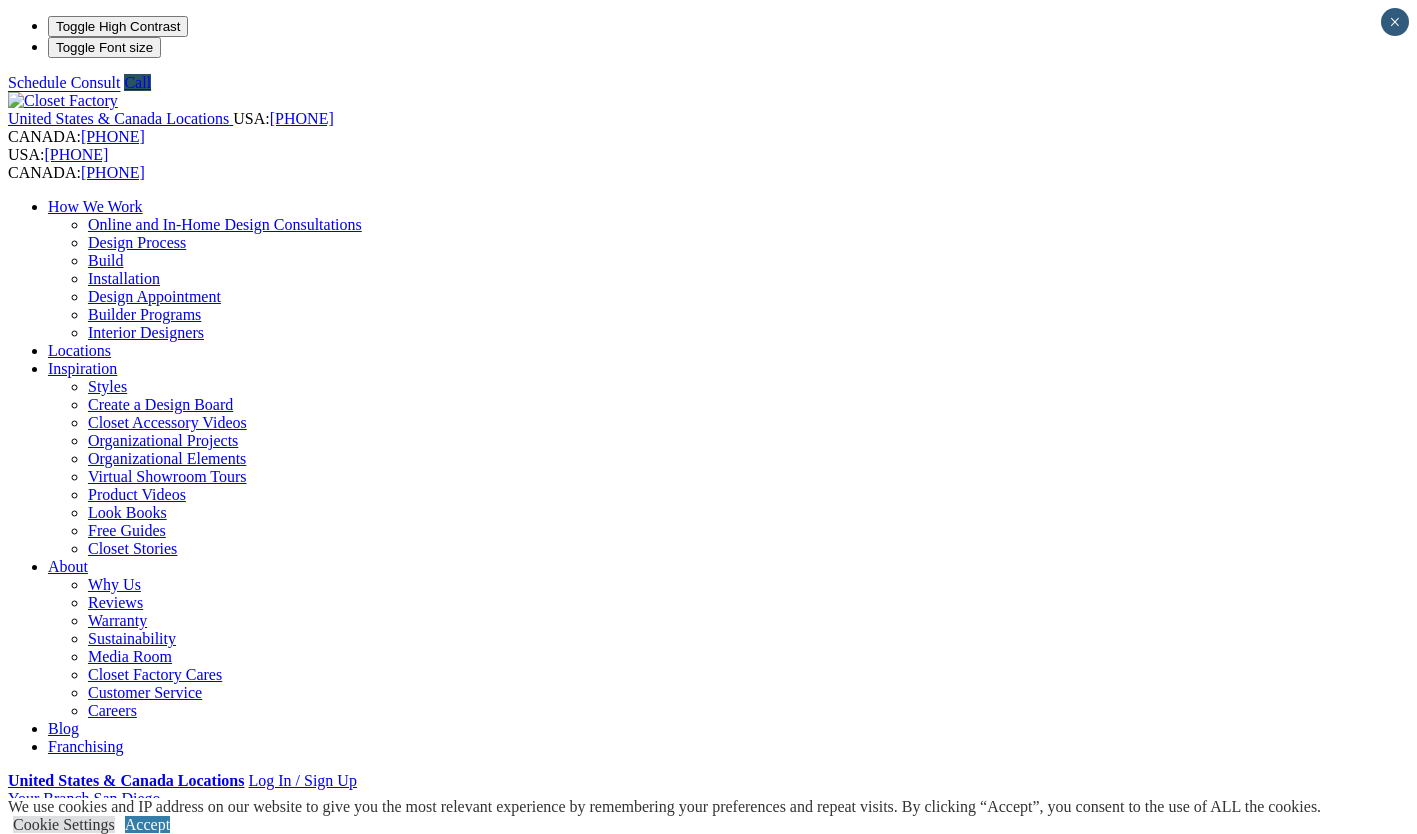 scroll, scrollTop: 0, scrollLeft: 0, axis: both 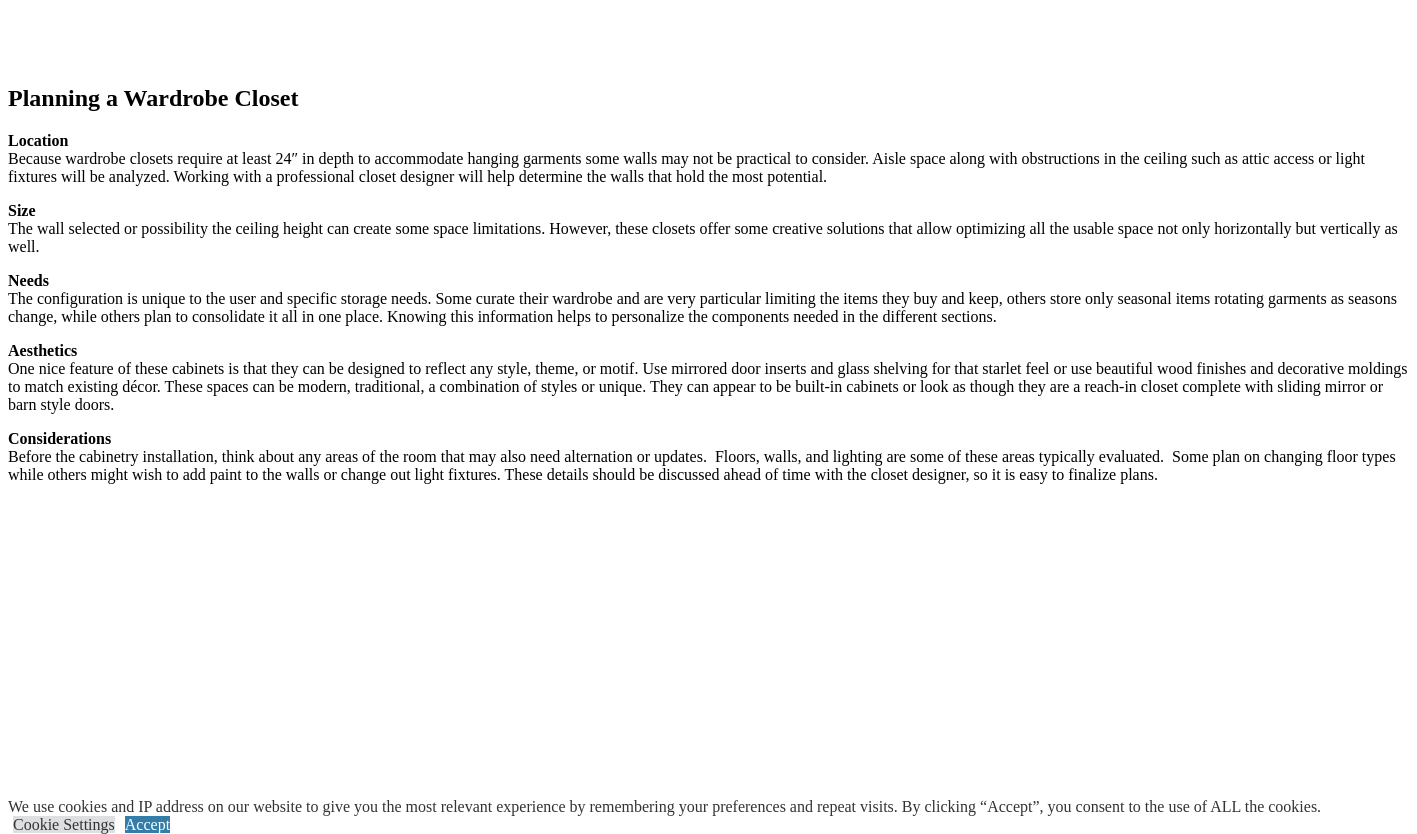 click at bounding box center [422, 2958] 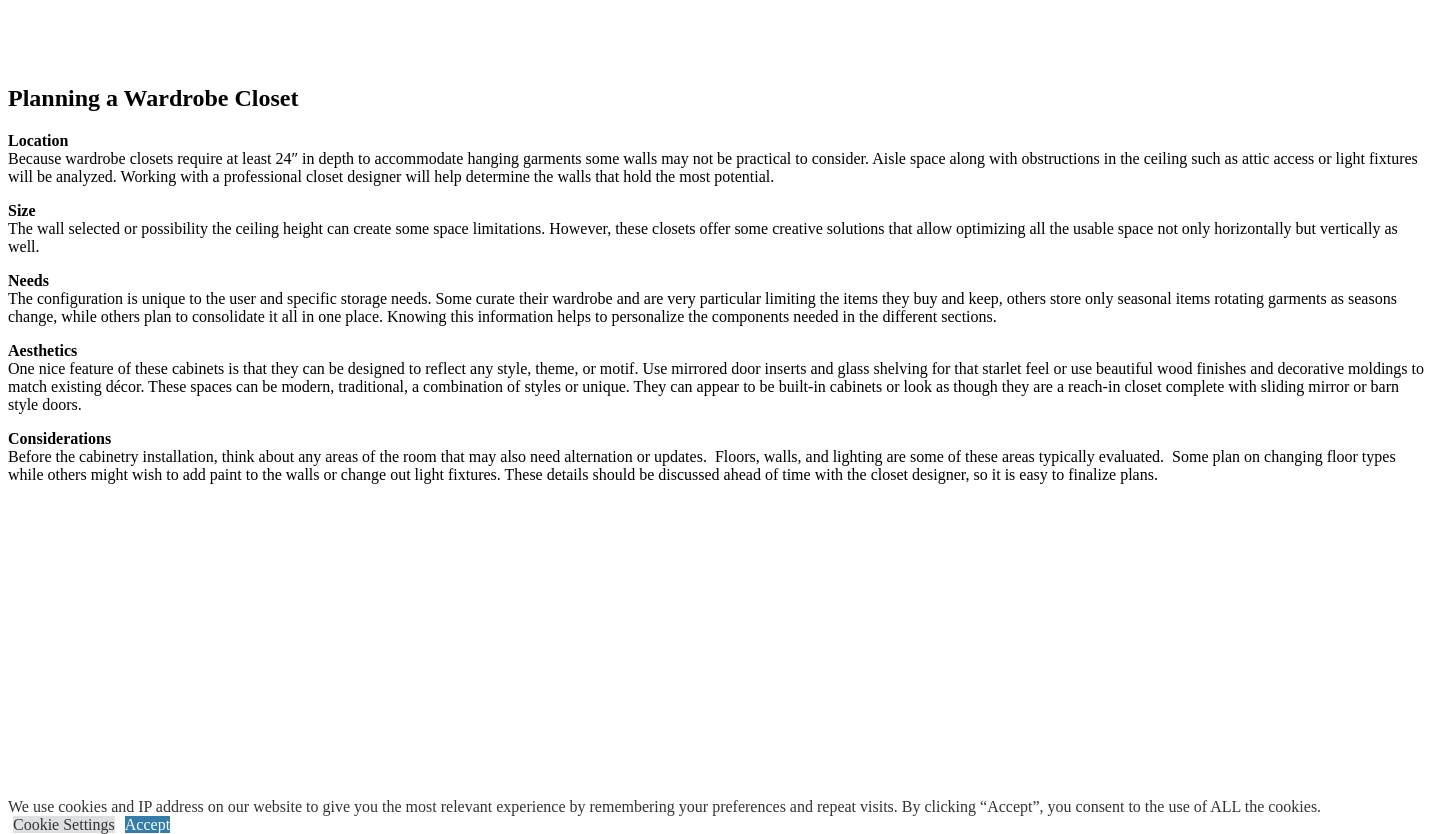 click at bounding box center (8, 8604) 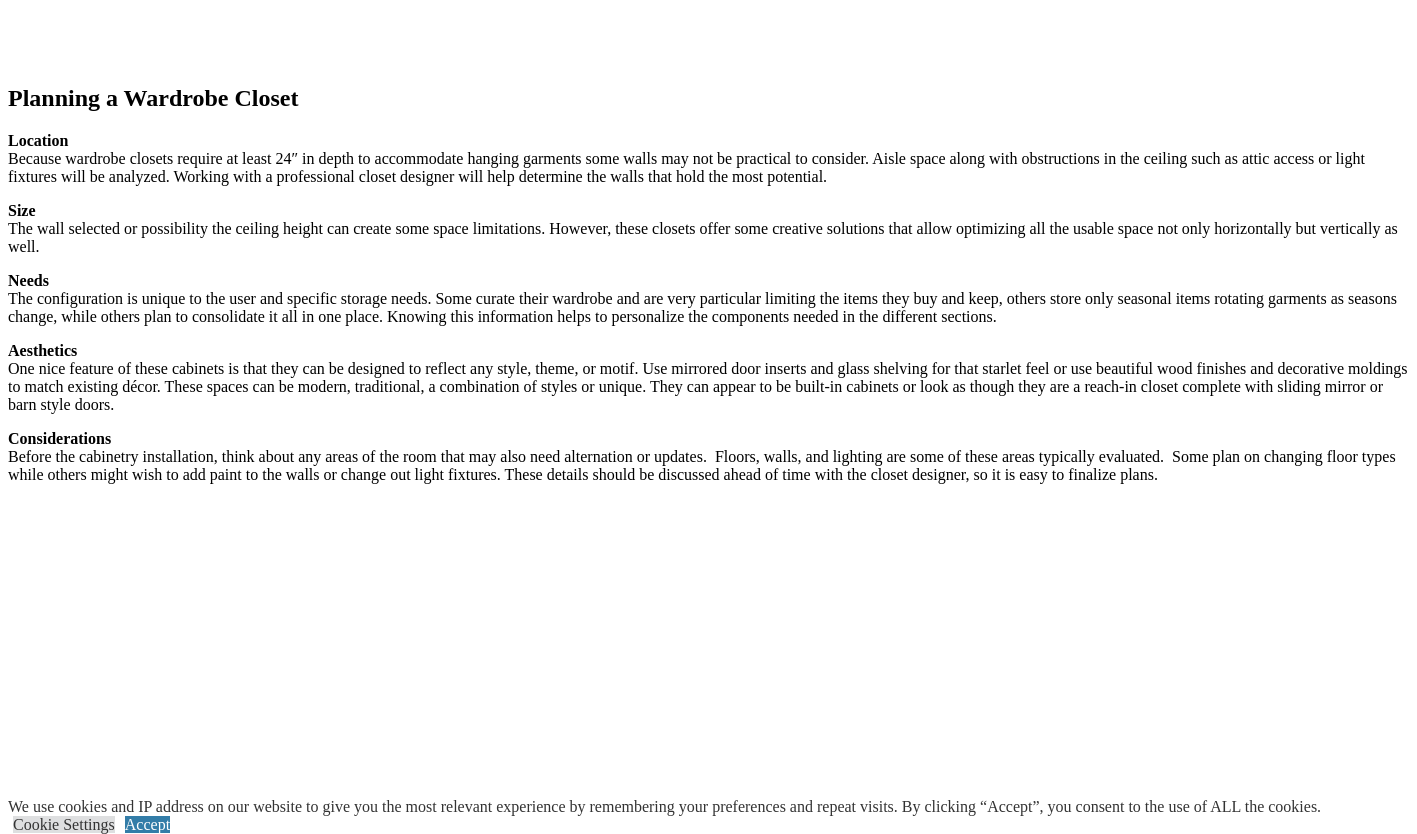 click at bounding box center [414, 3473] 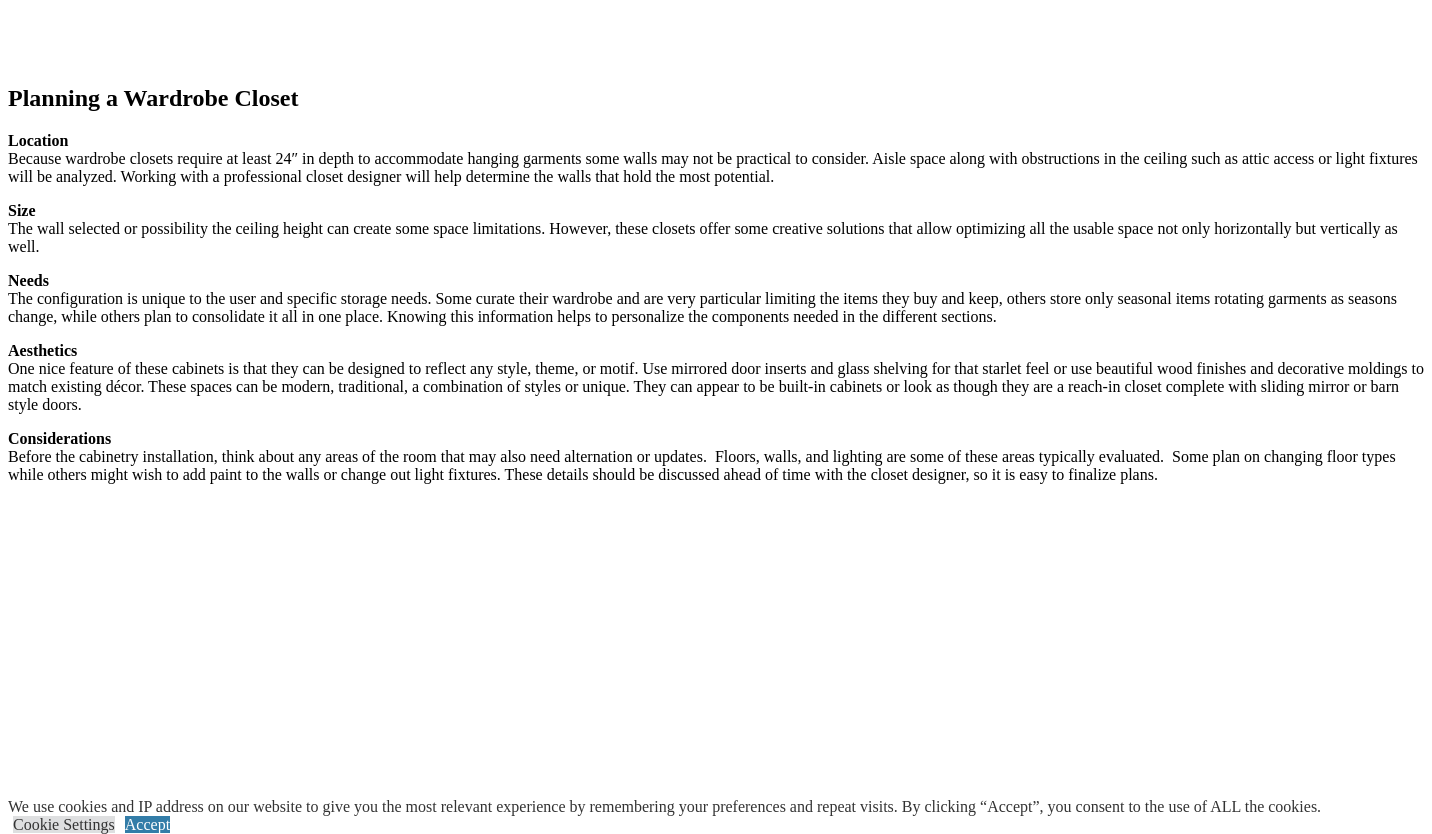 click at bounding box center (8, 8604) 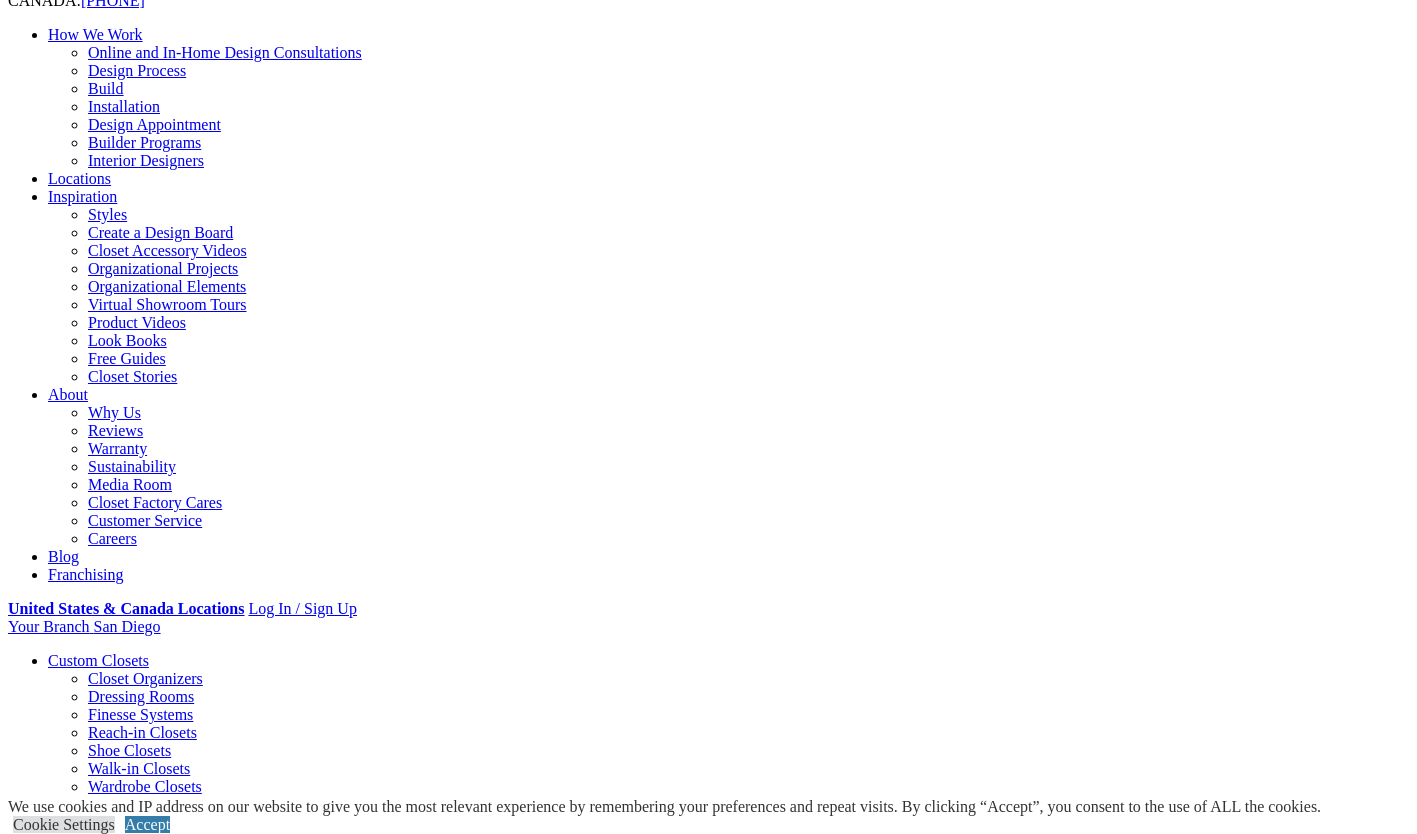 scroll, scrollTop: 0, scrollLeft: 0, axis: both 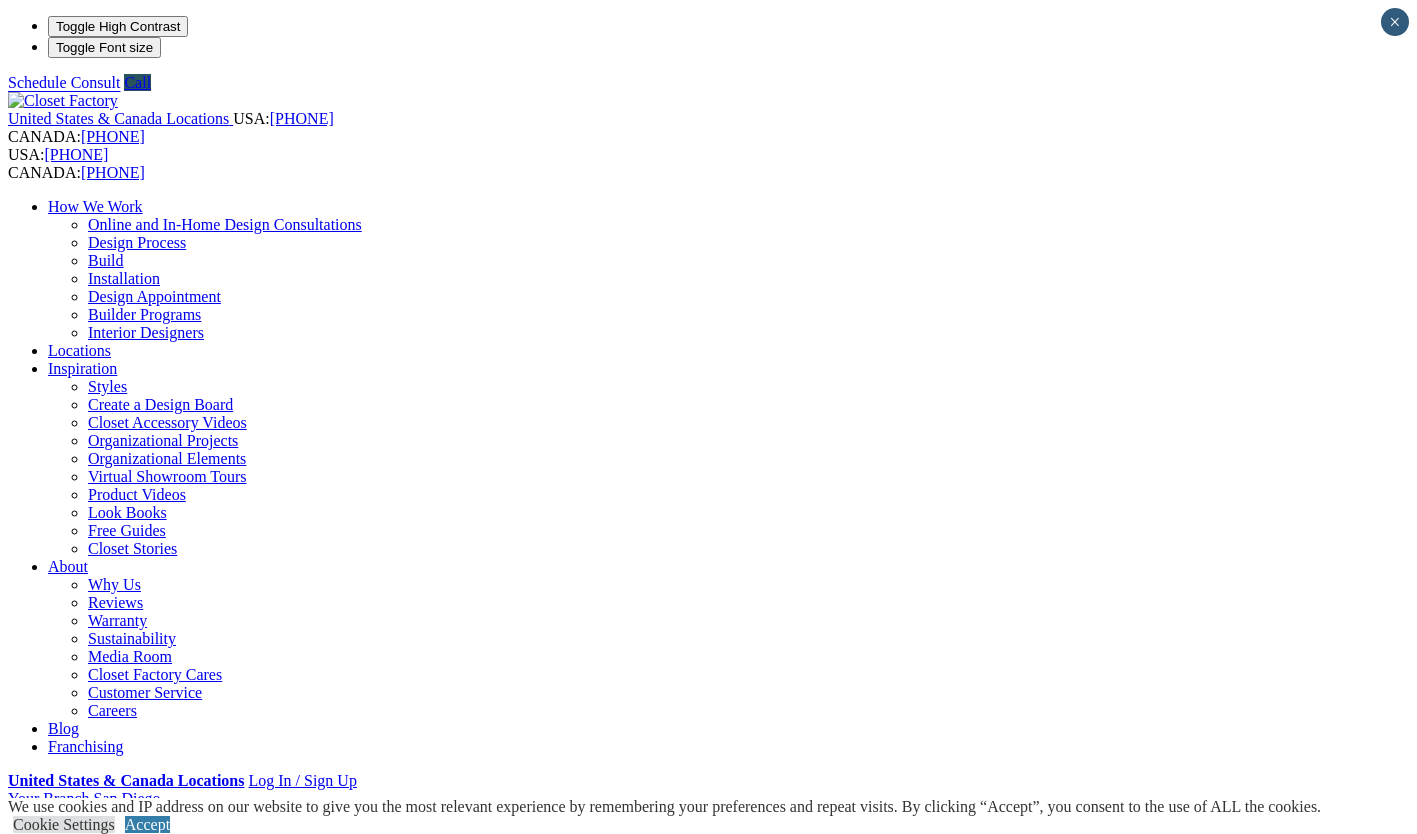 click on "Wardrobe Closets" at bounding box center (145, 958) 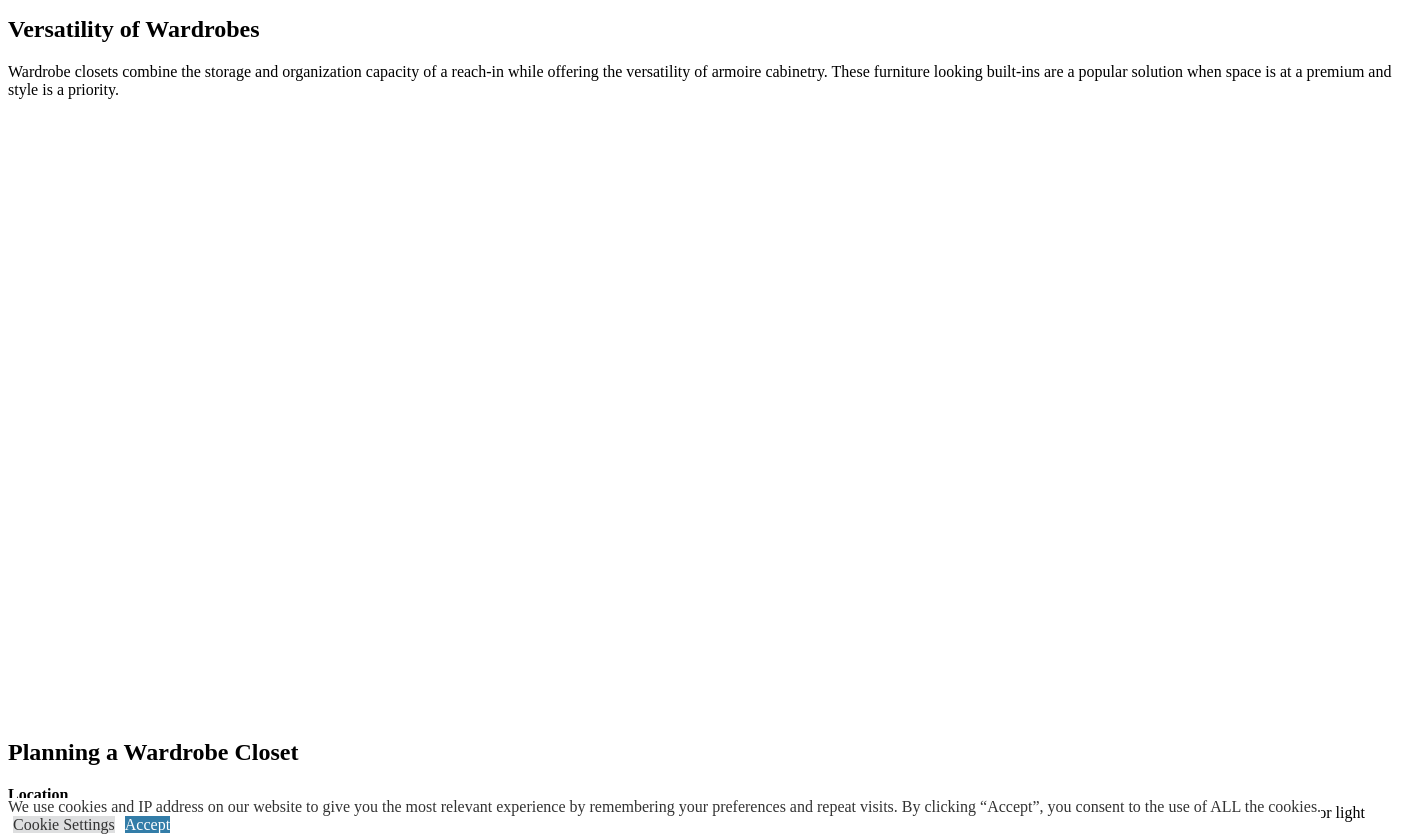 scroll, scrollTop: 1865, scrollLeft: 0, axis: vertical 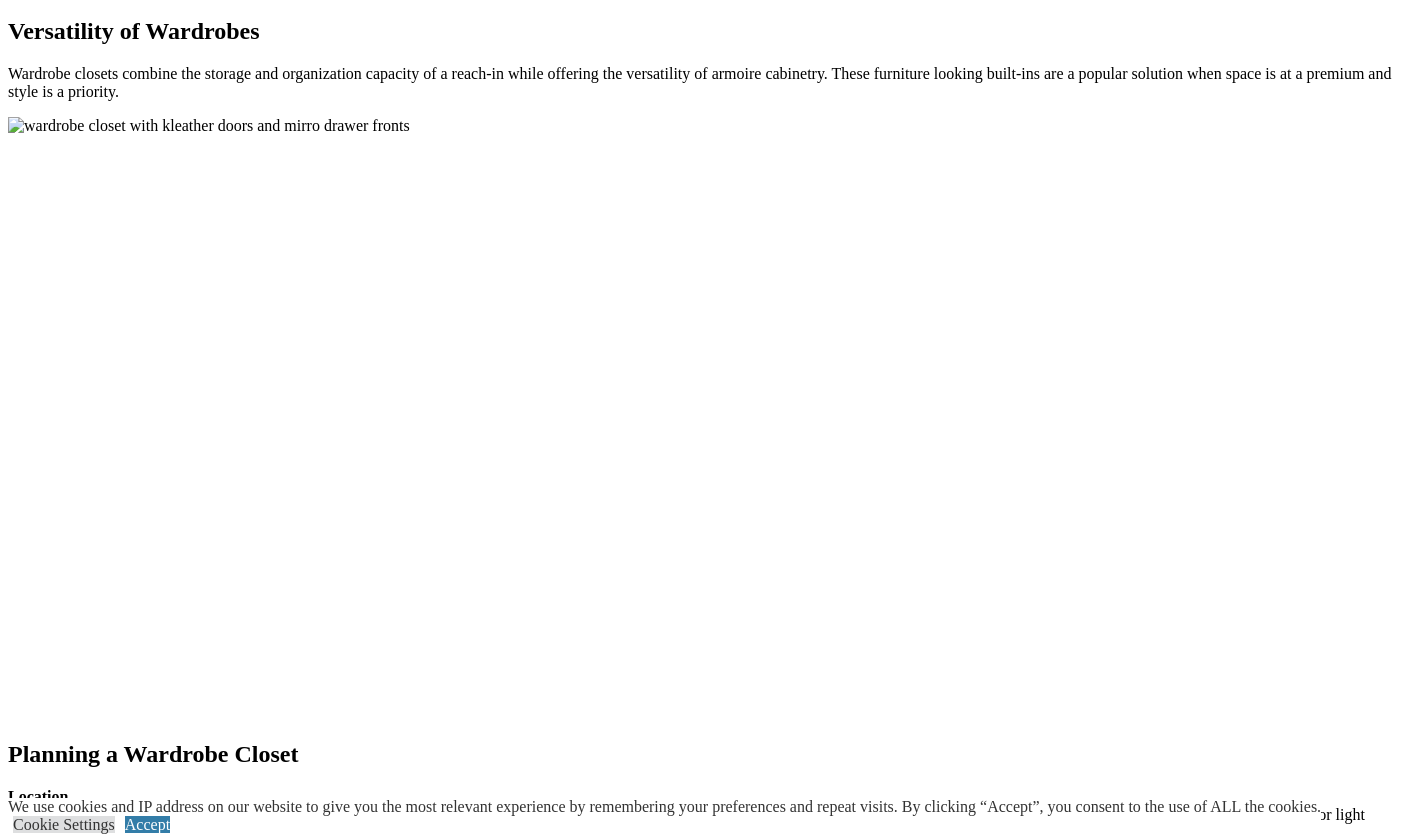 click at bounding box center (-153, 1390) 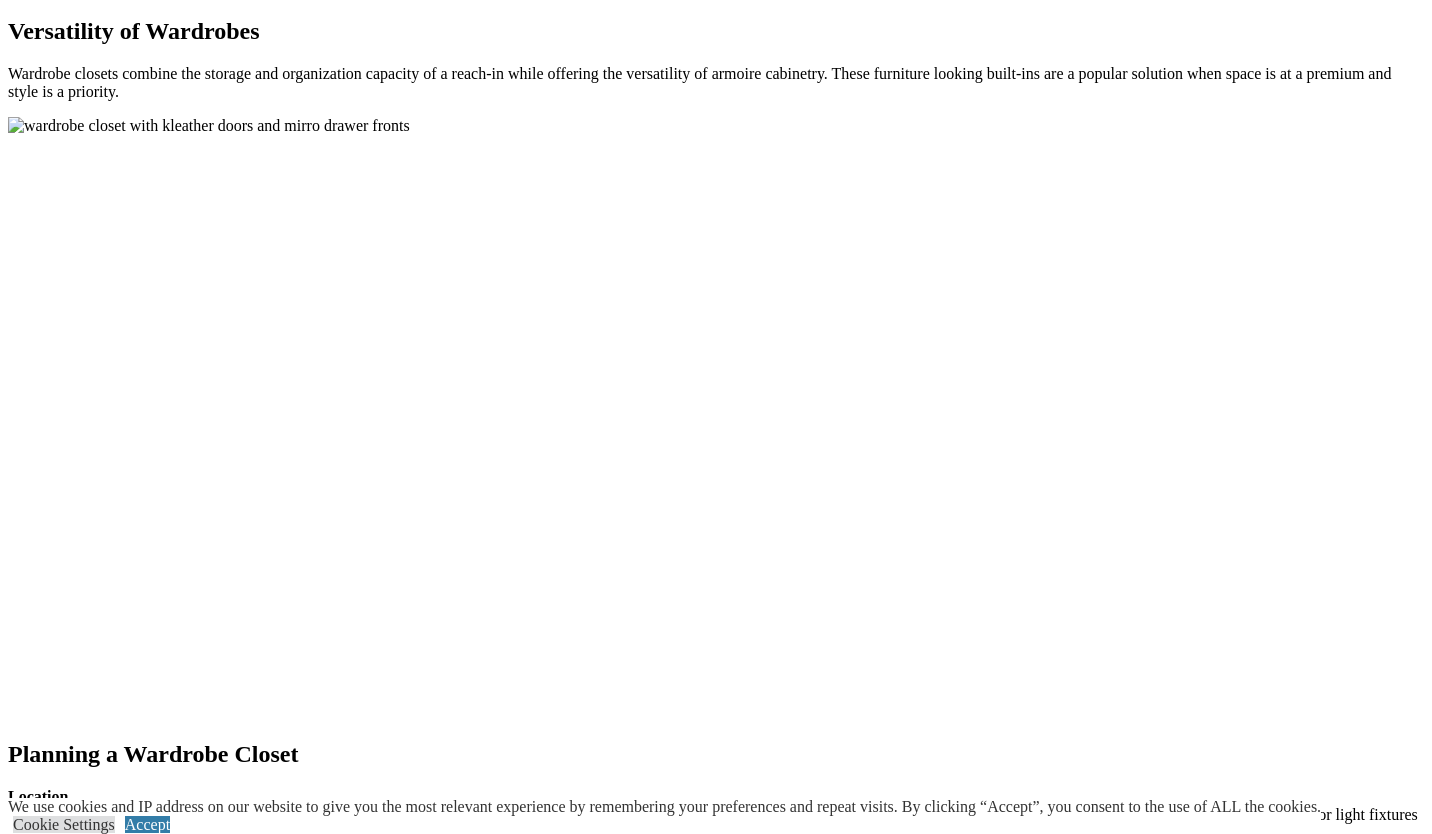 click at bounding box center (8, 8892) 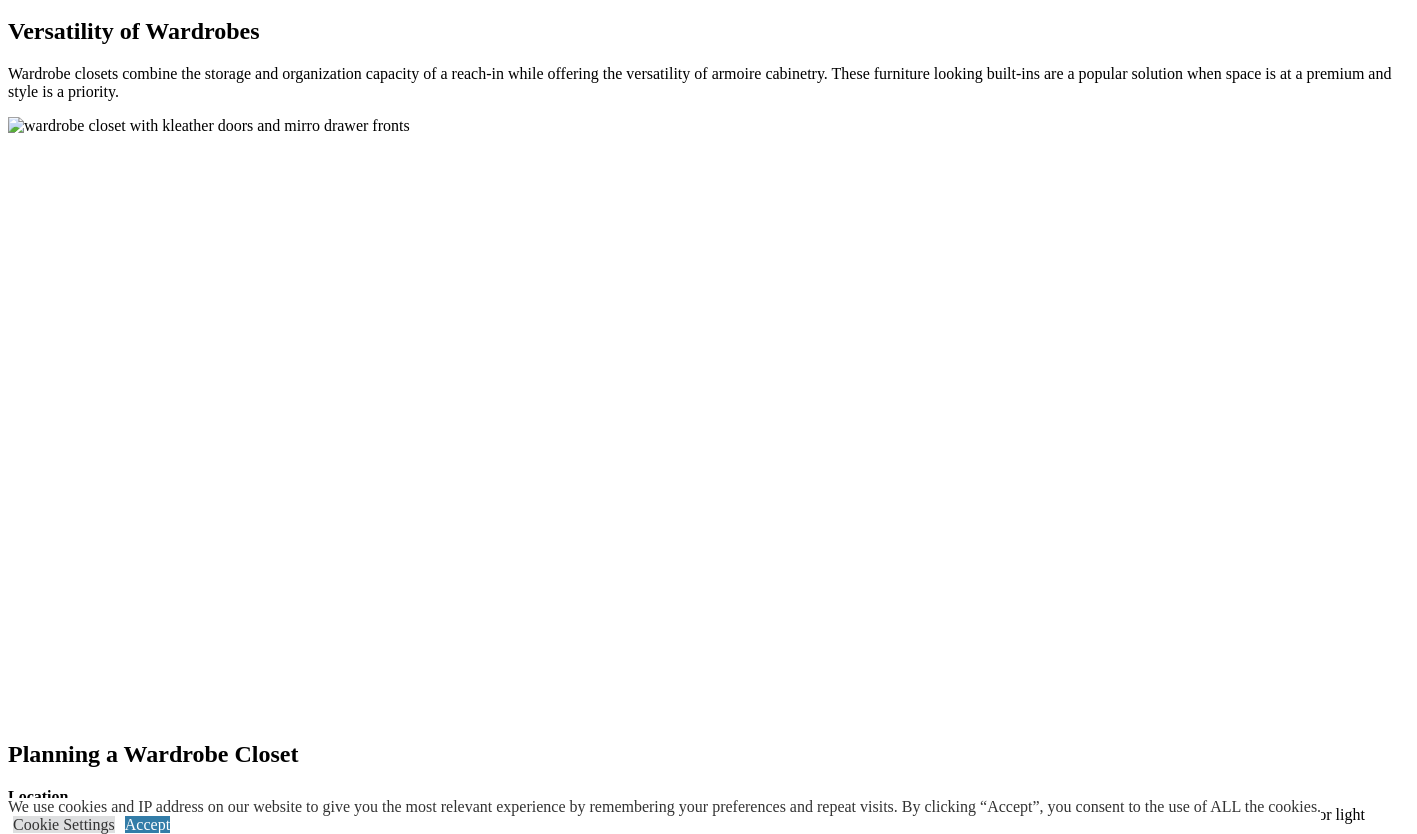 click at bounding box center [-140, 1417] 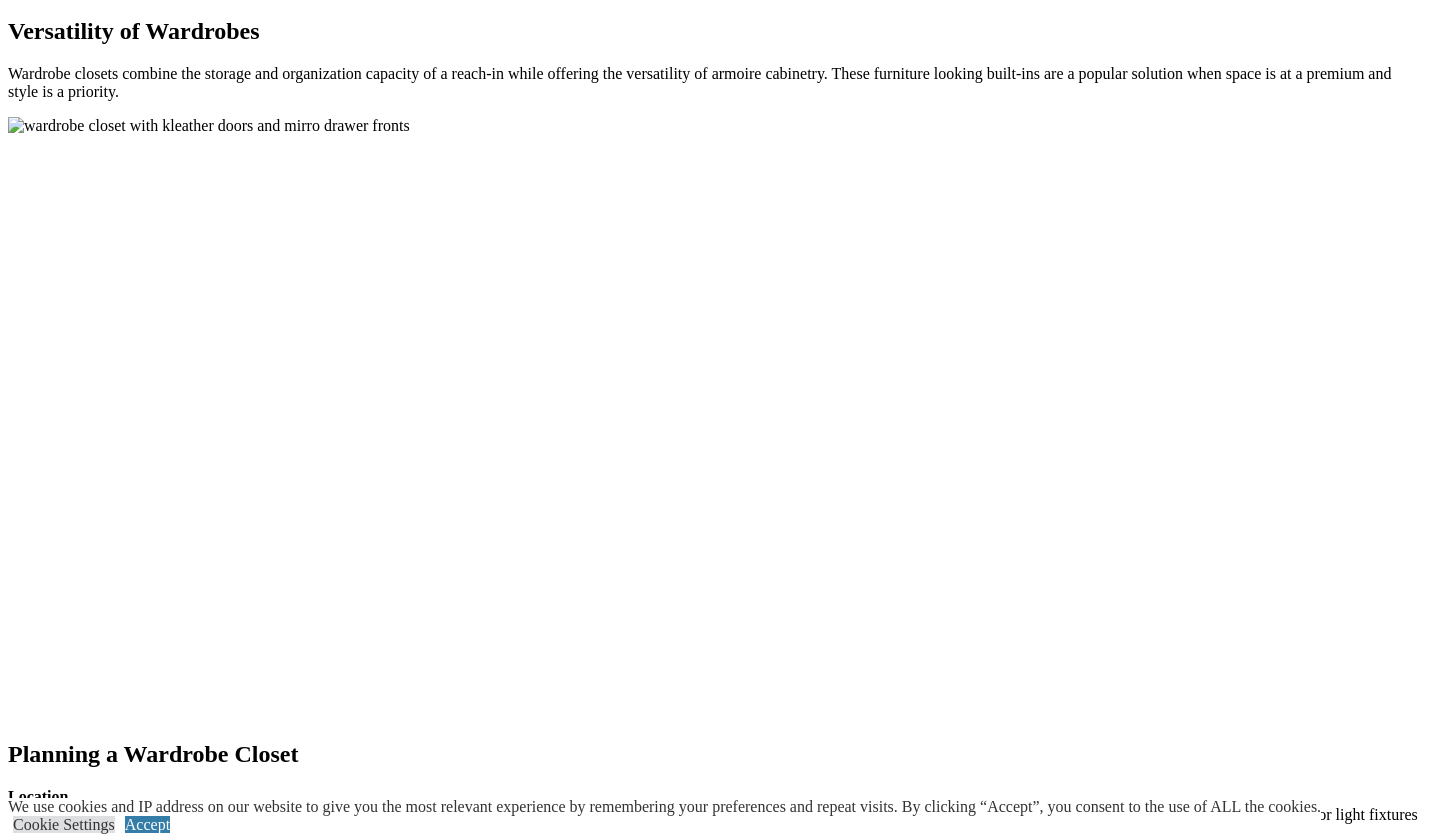 click at bounding box center [8, 8892] 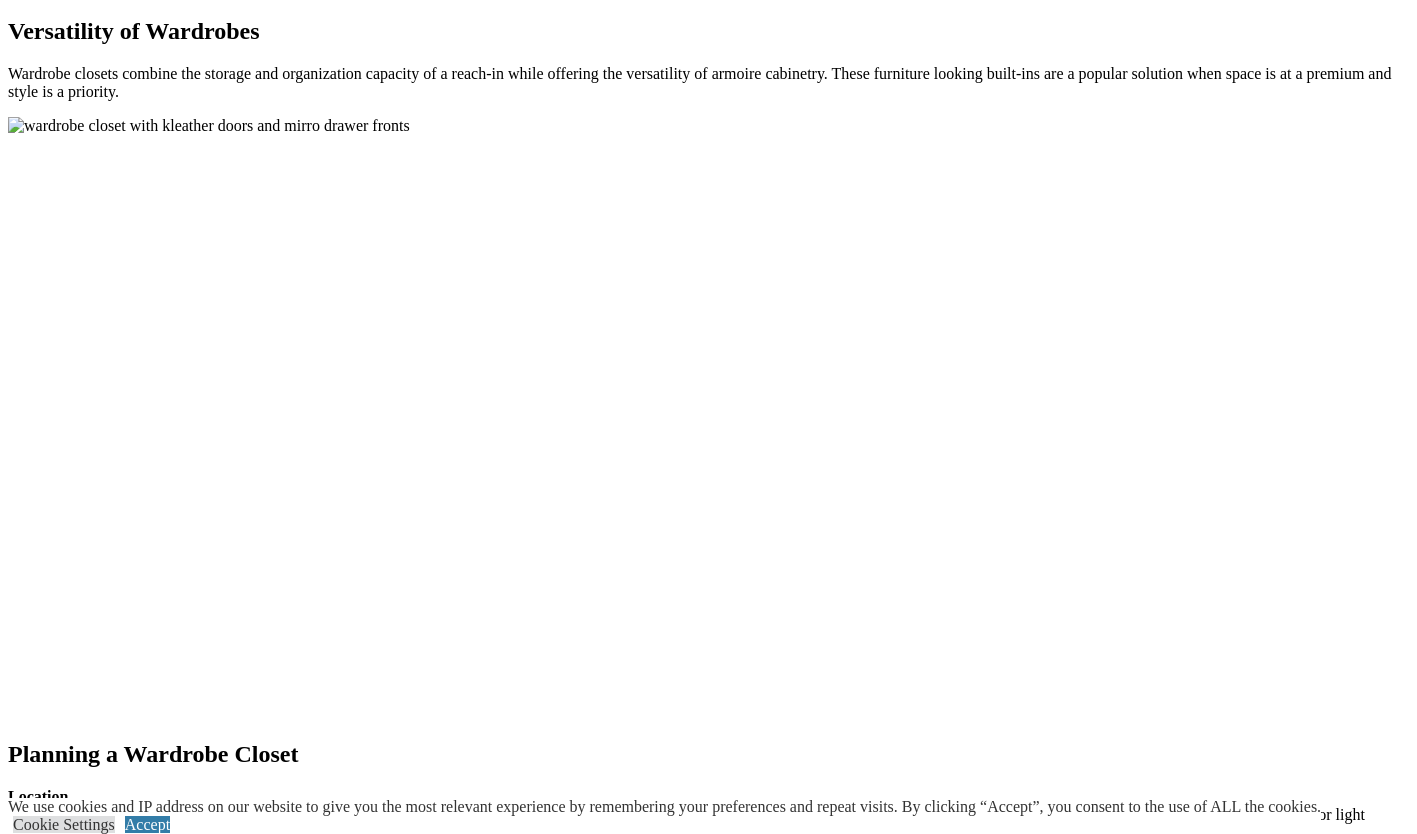 click at bounding box center (-151, 1444) 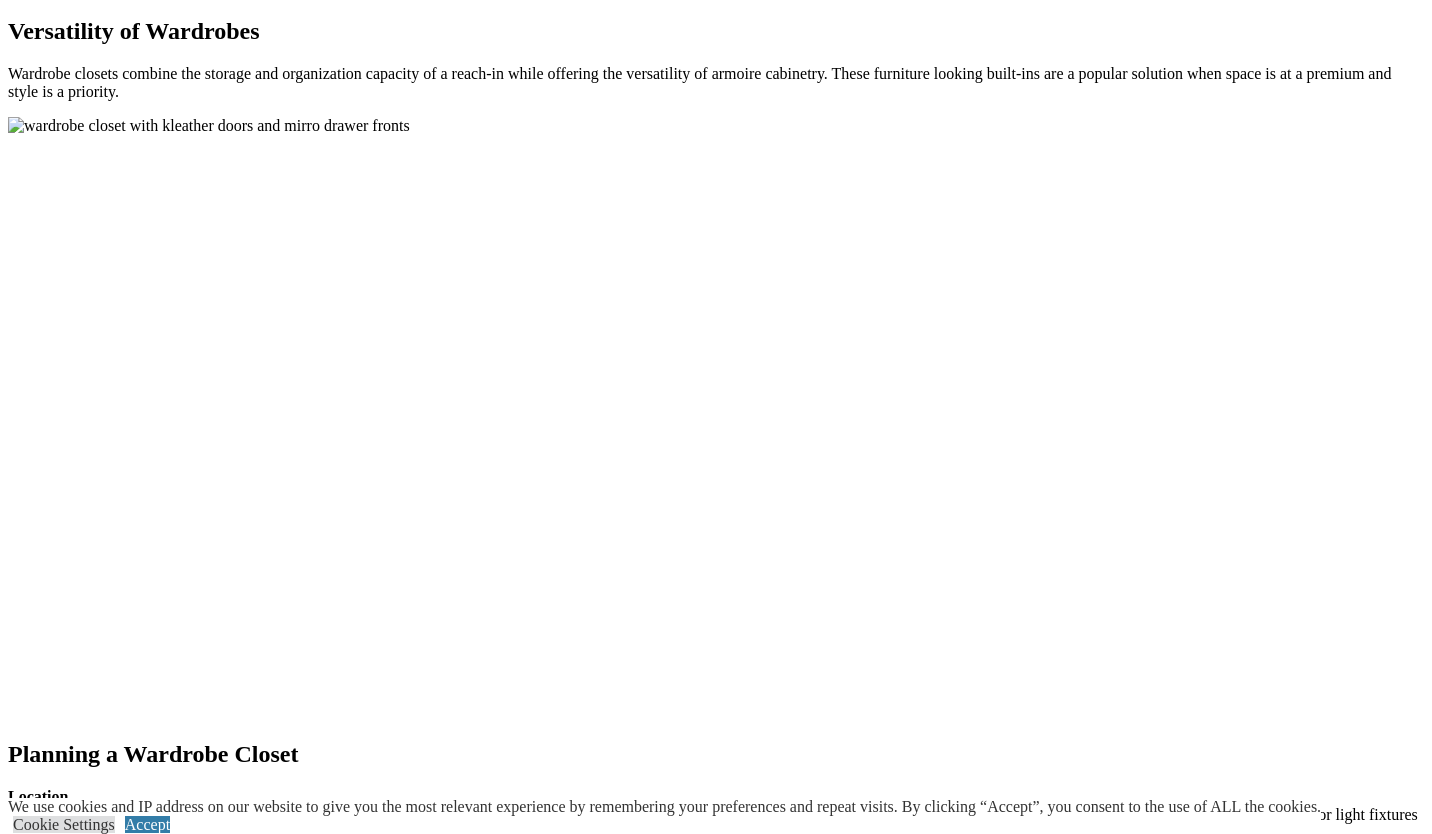 click at bounding box center (8, 8892) 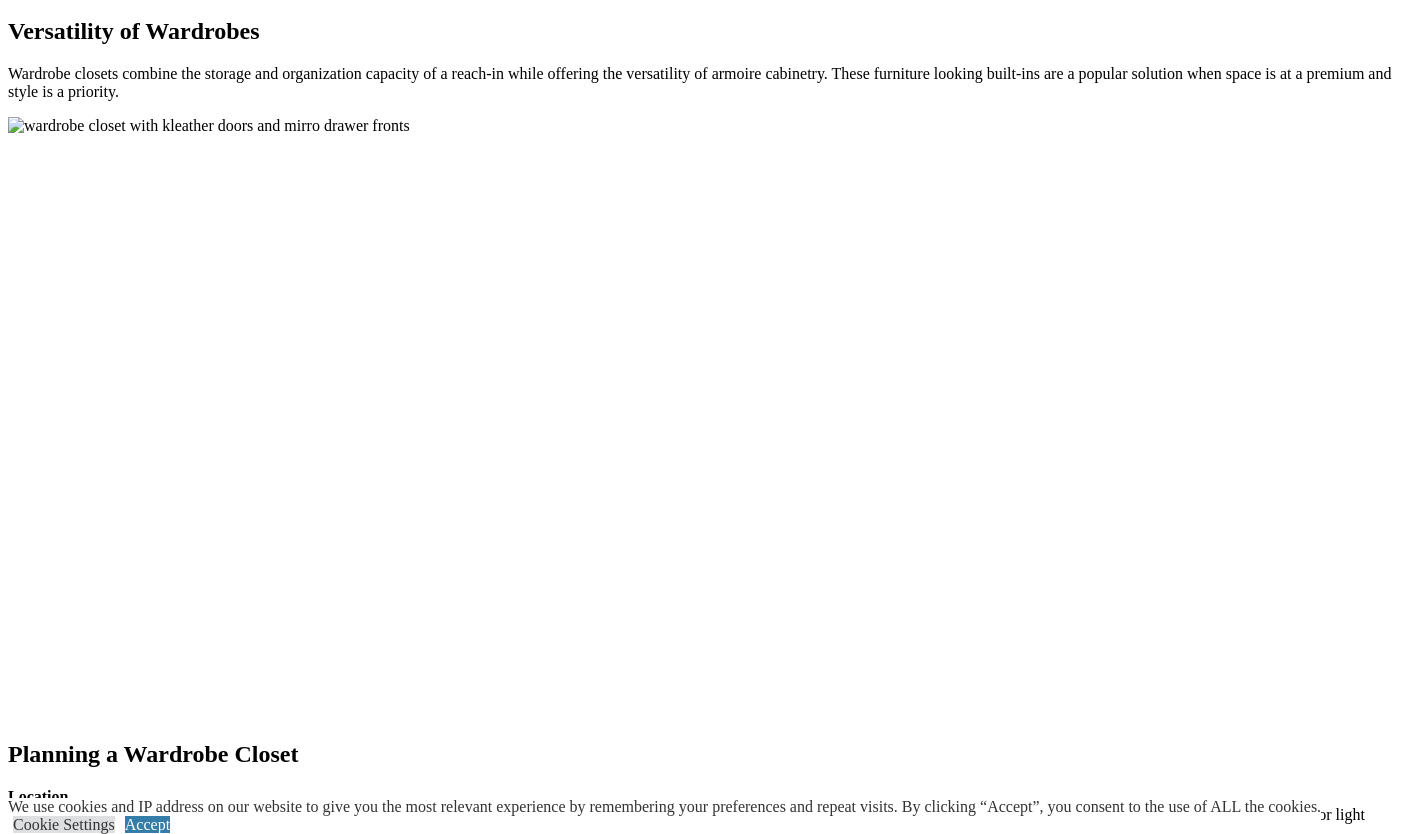 click at bounding box center [-140, 1471] 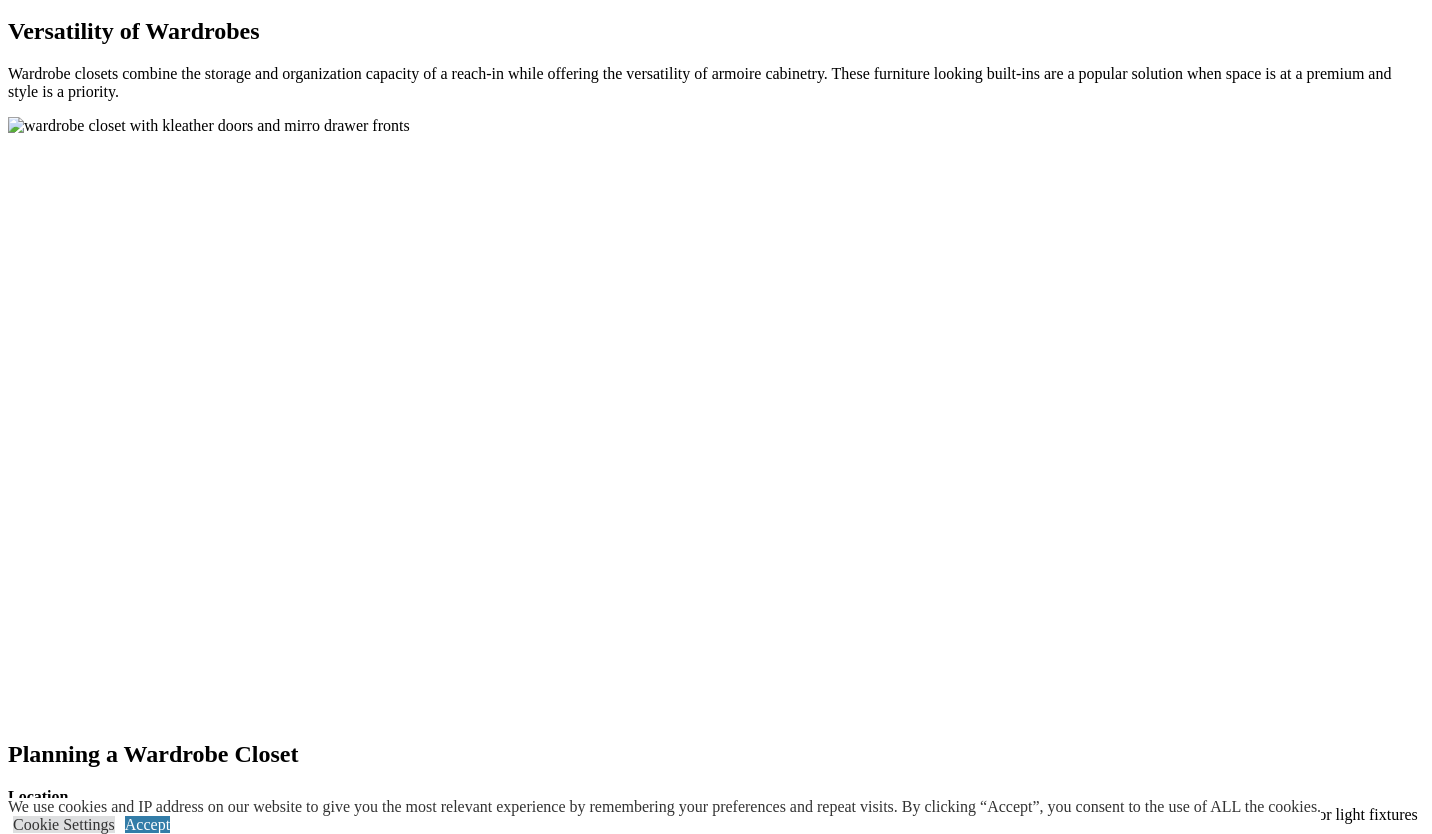 click at bounding box center [8, 8892] 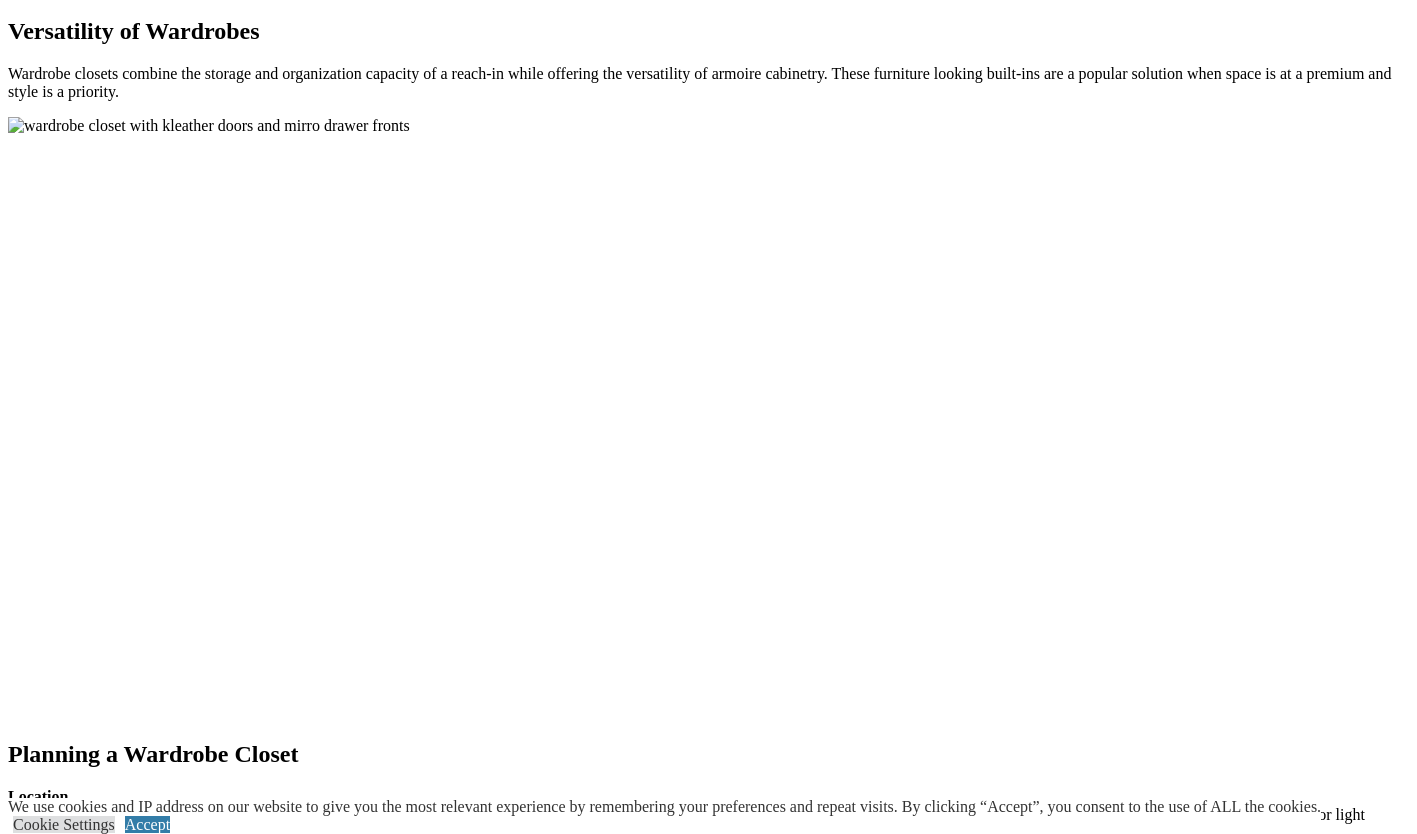 click on "next" at bounding box center [708, 1516] 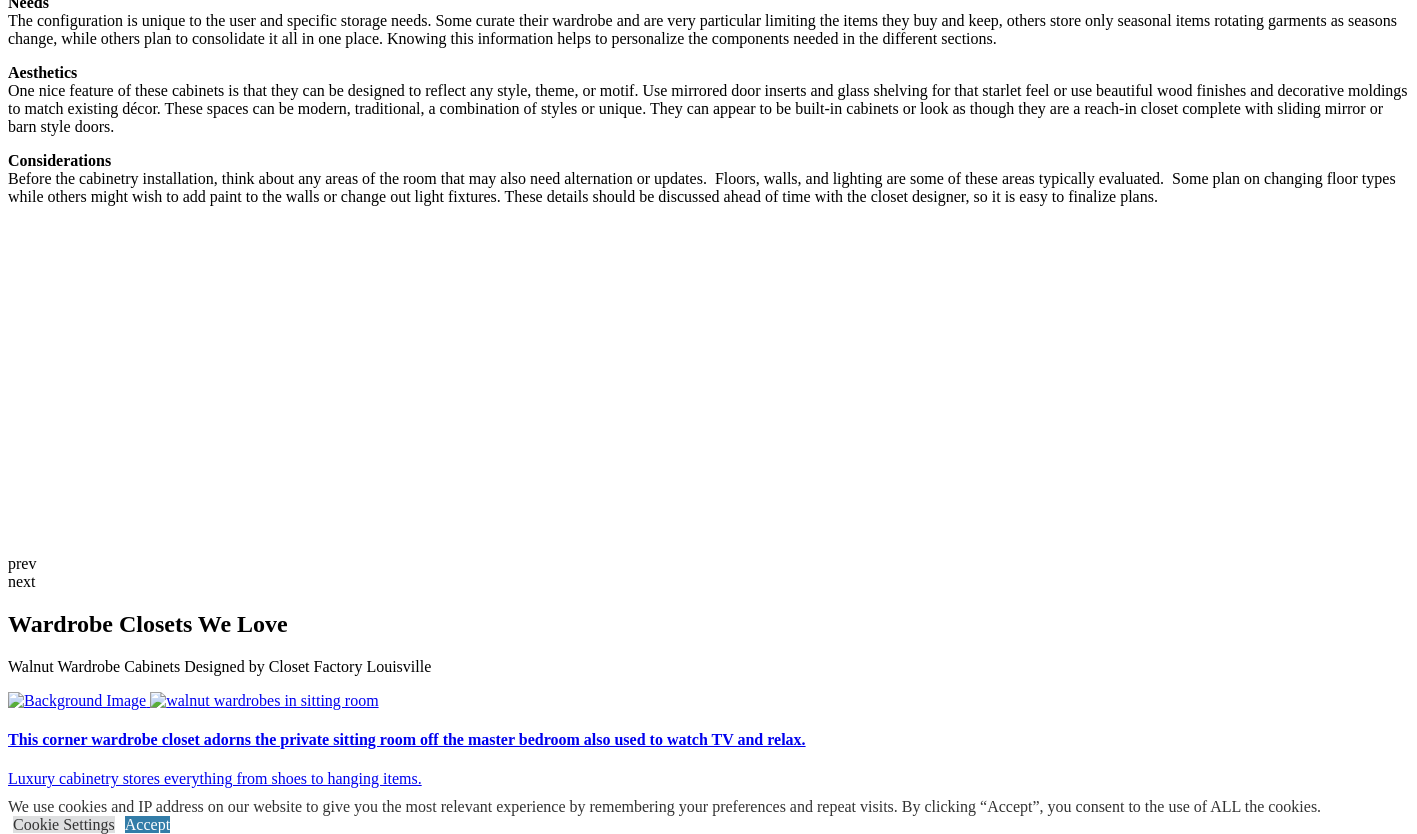 scroll, scrollTop: 2796, scrollLeft: 0, axis: vertical 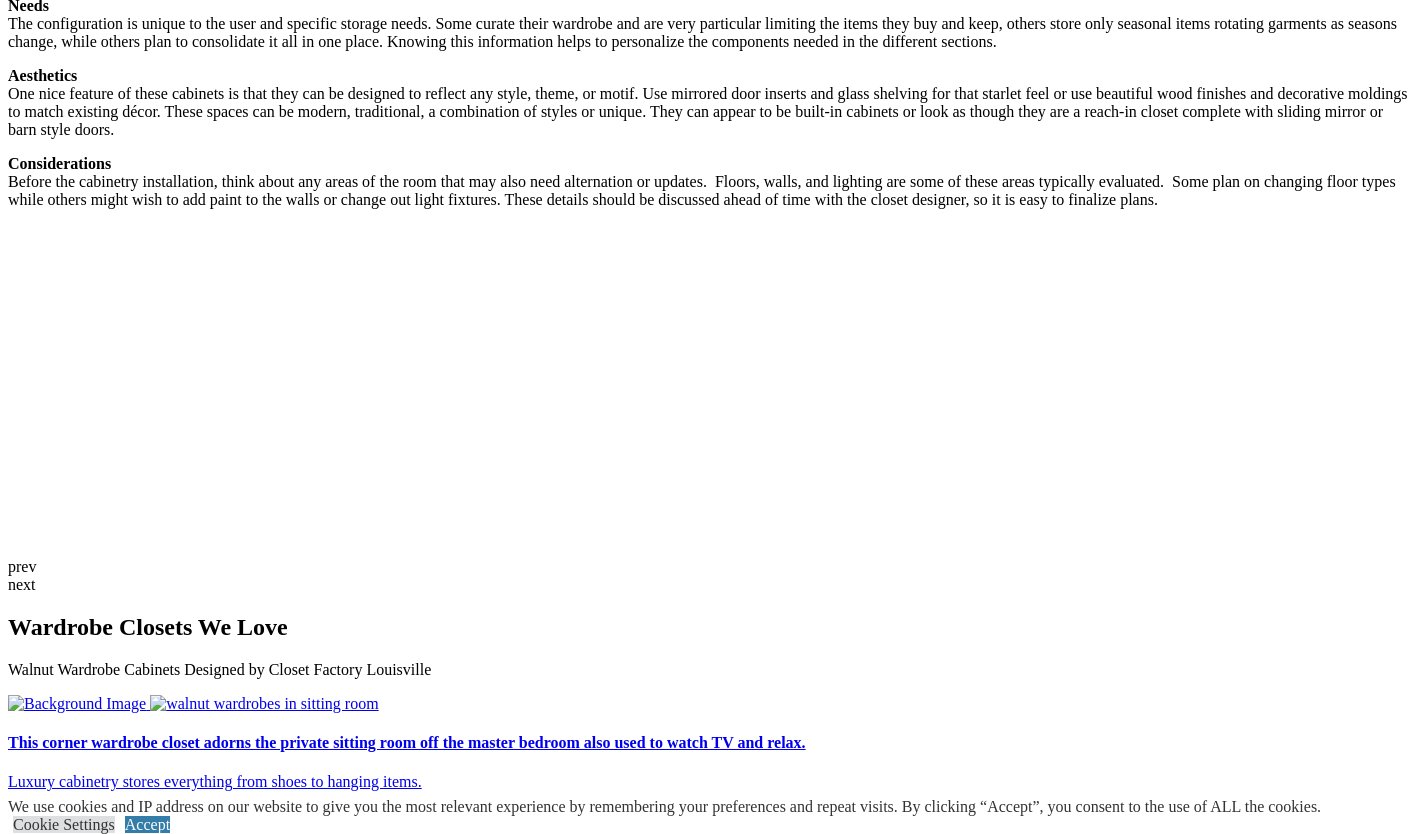click on "Entertainment Centers" at bounding box center [120, -1730] 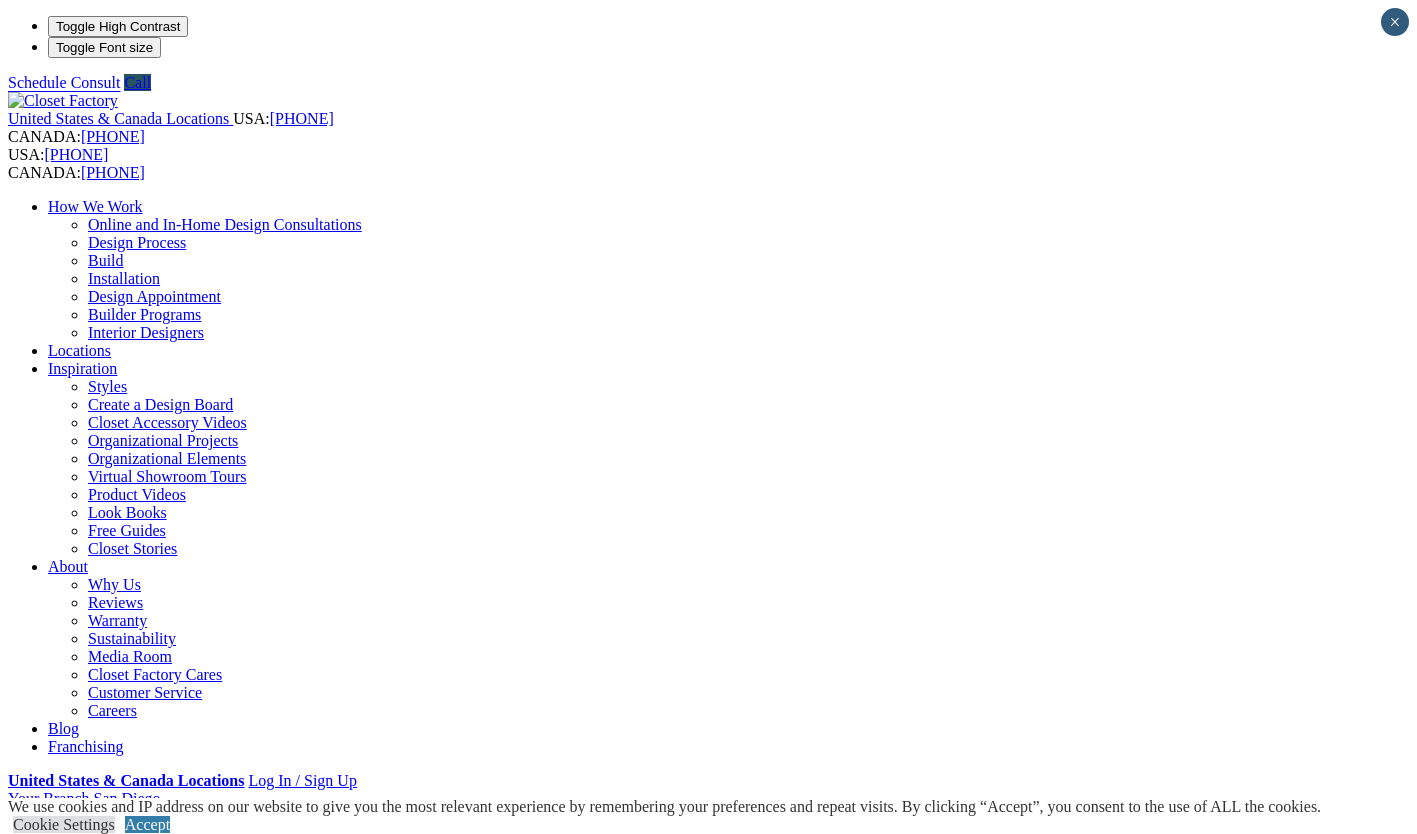 scroll, scrollTop: 0, scrollLeft: 0, axis: both 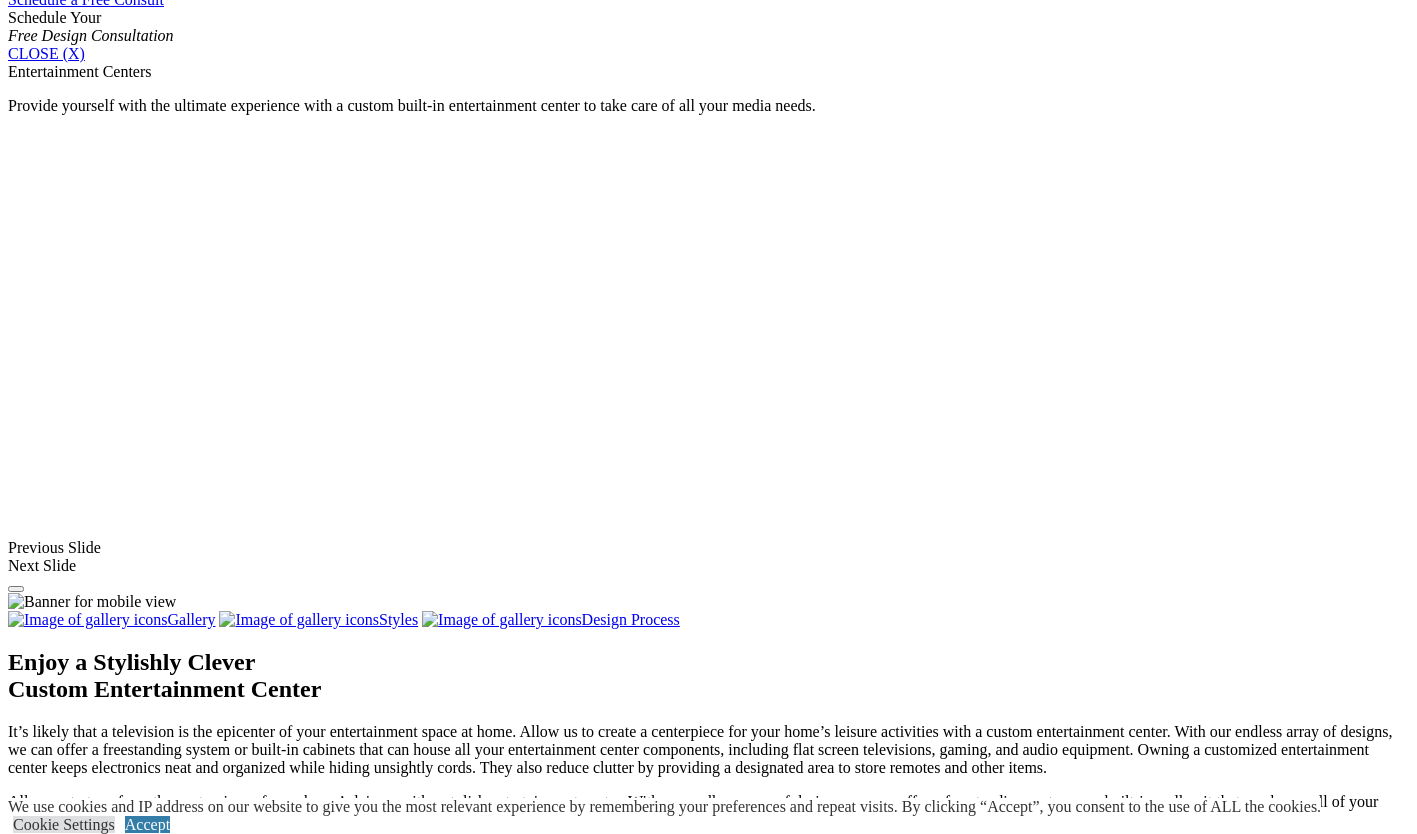 click at bounding box center [1113, 1487] 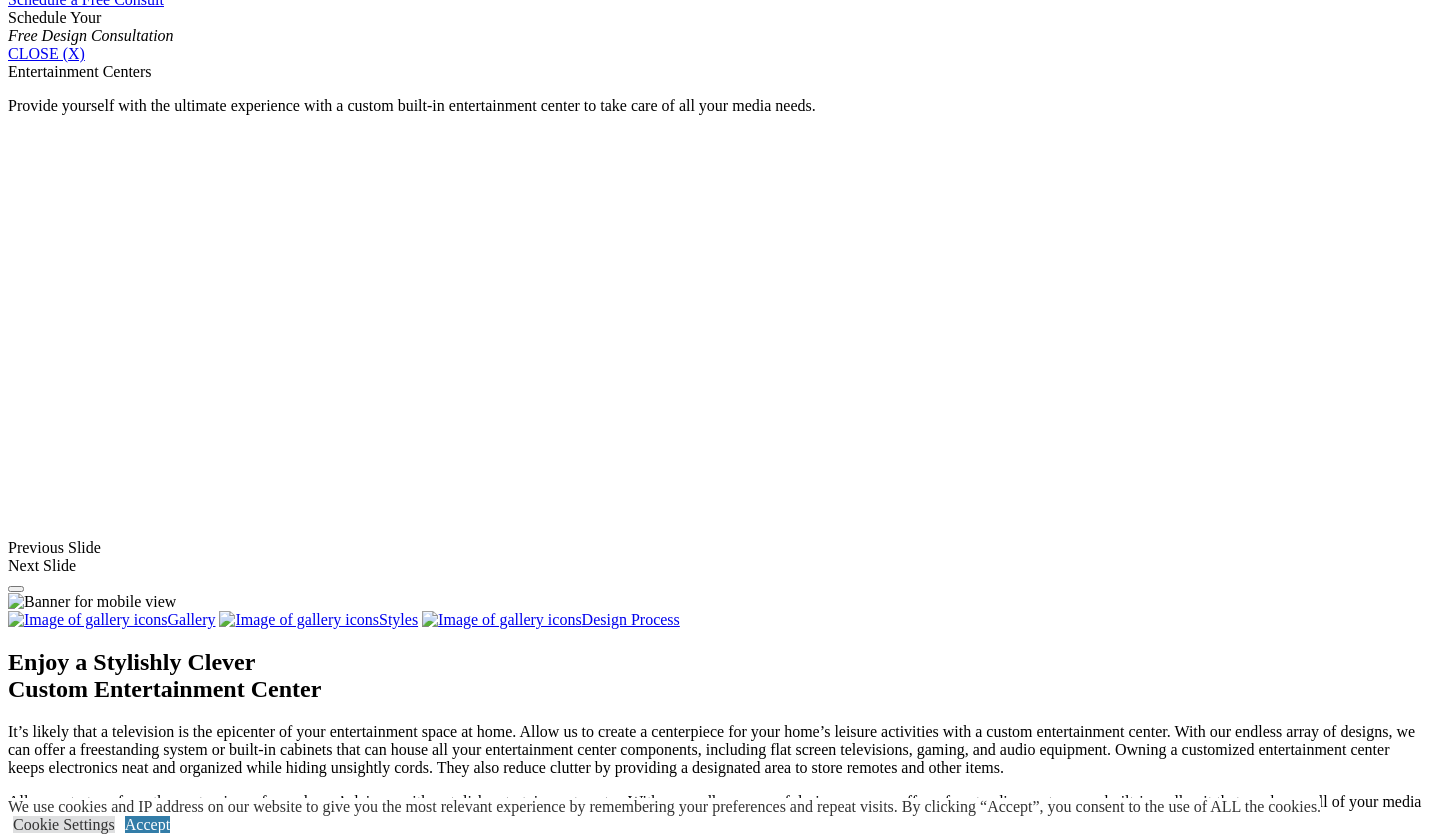 click at bounding box center [8, 35726] 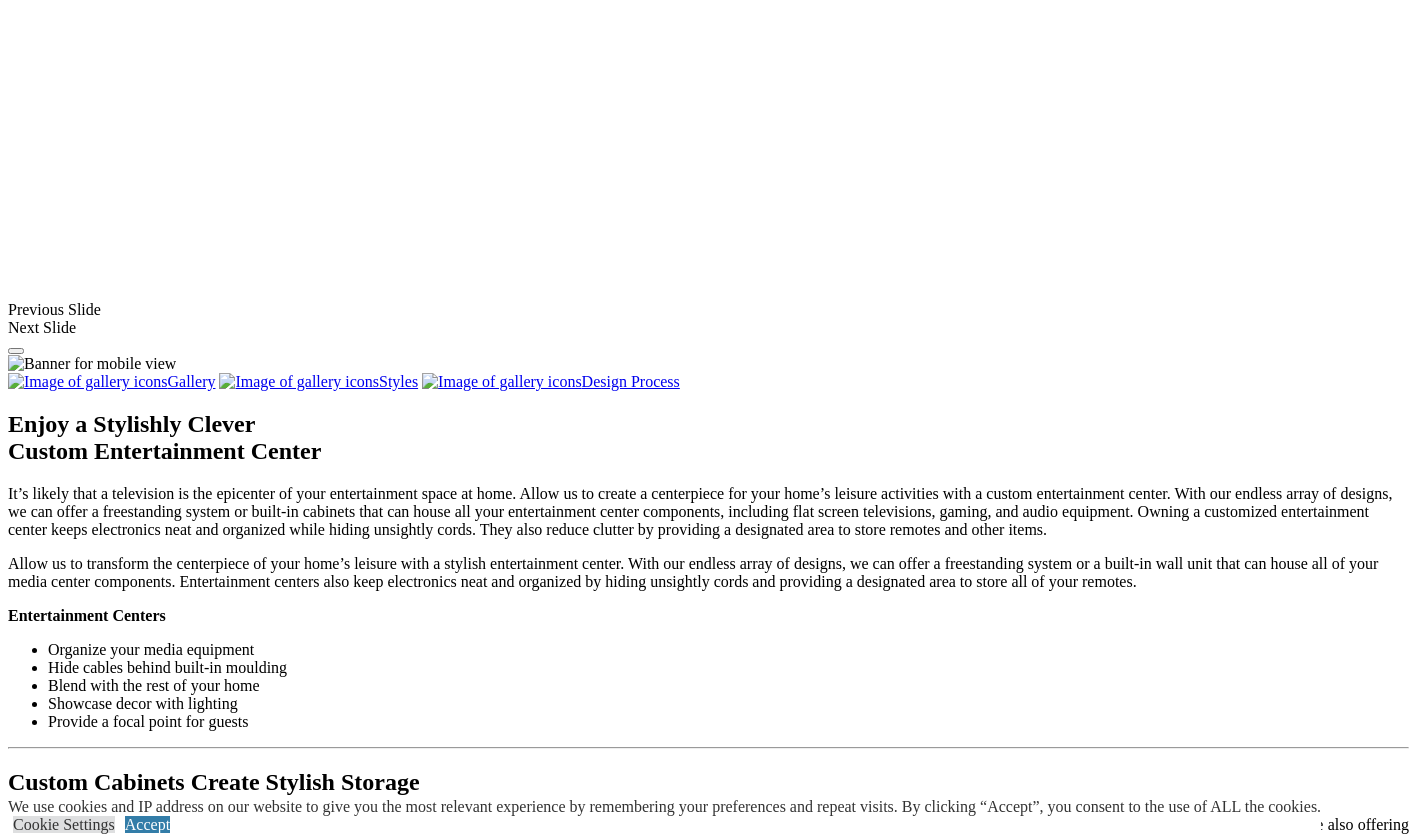 scroll, scrollTop: 1604, scrollLeft: 0, axis: vertical 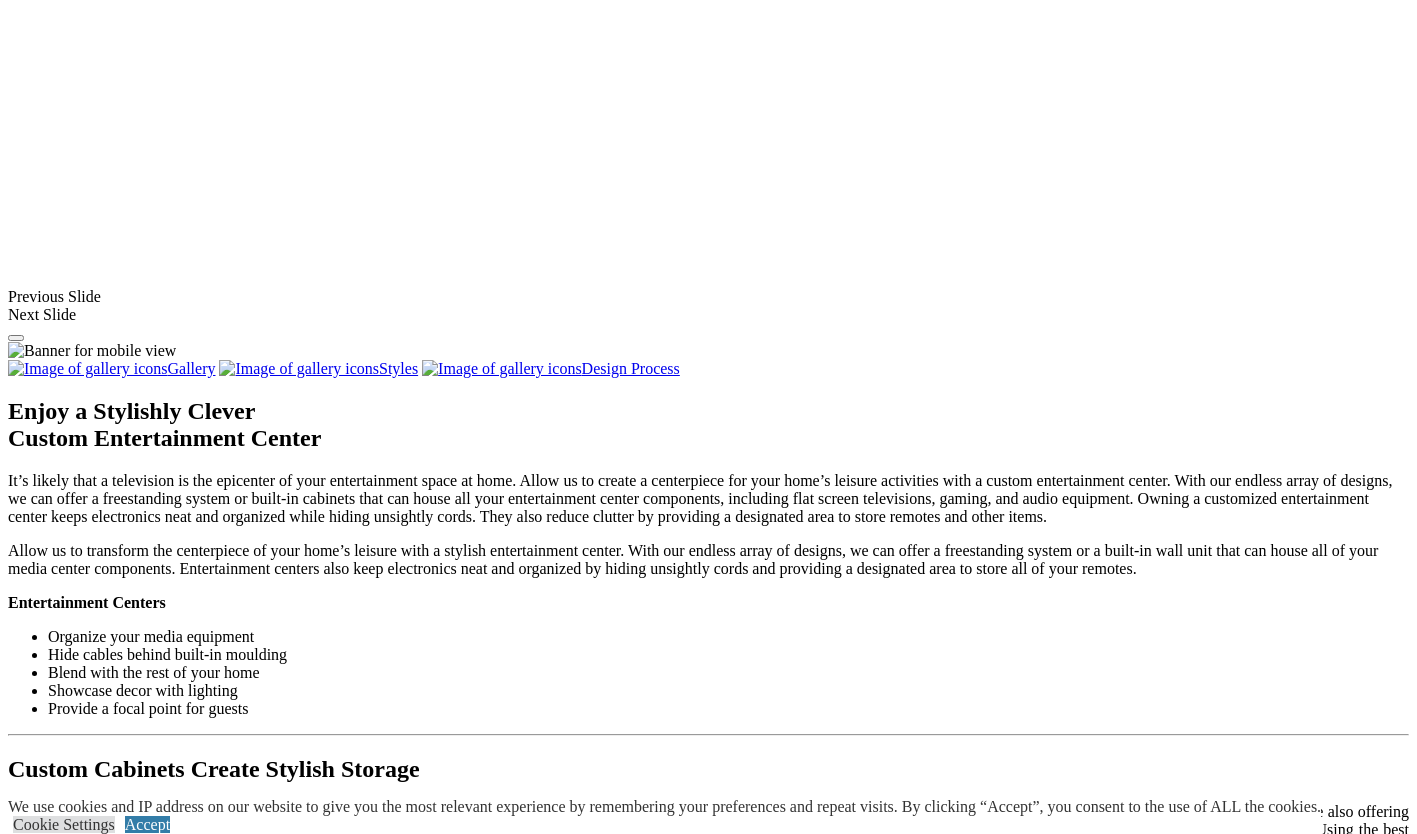 click at bounding box center [817, 1584] 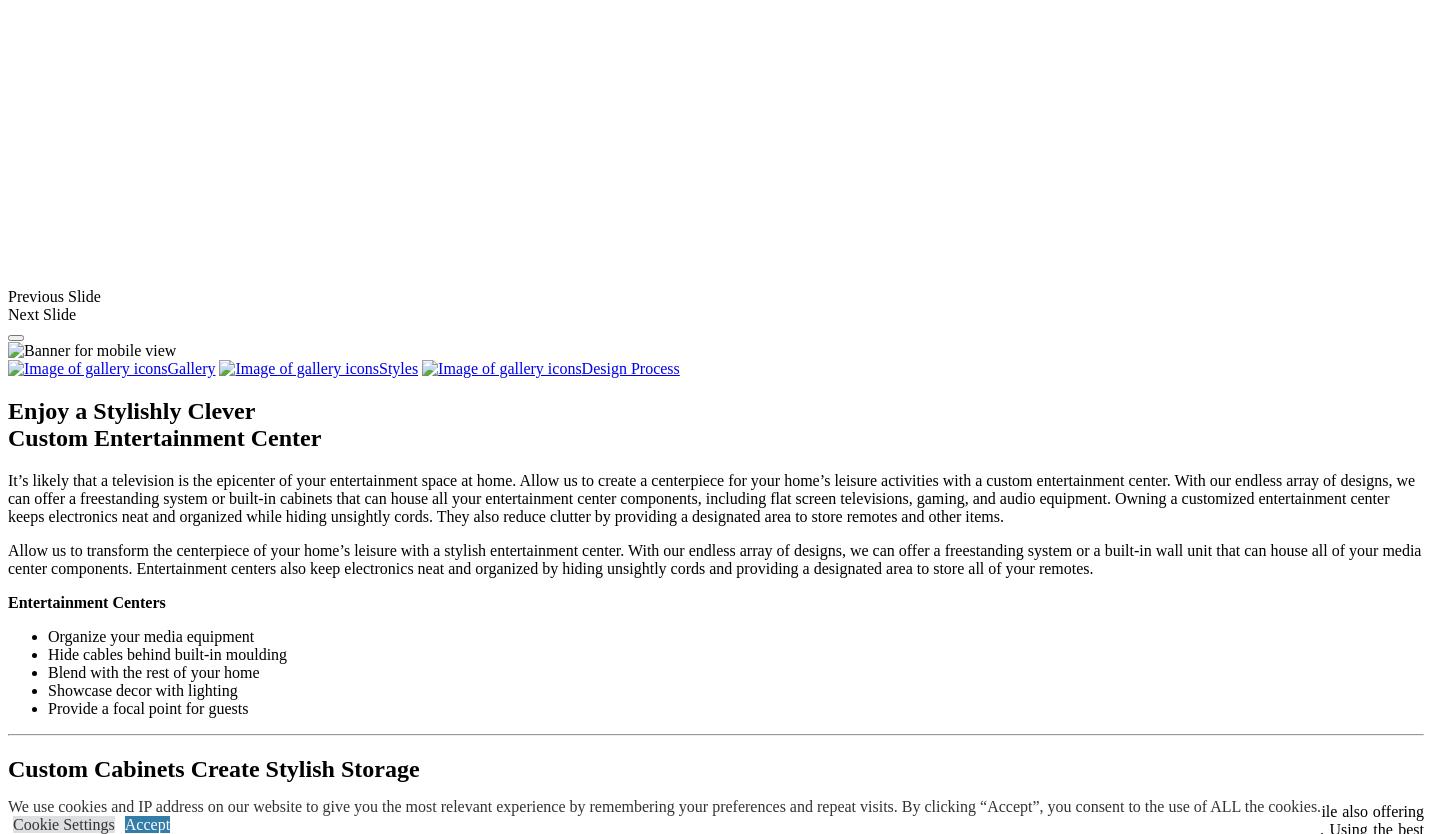 click at bounding box center (716, 35457) 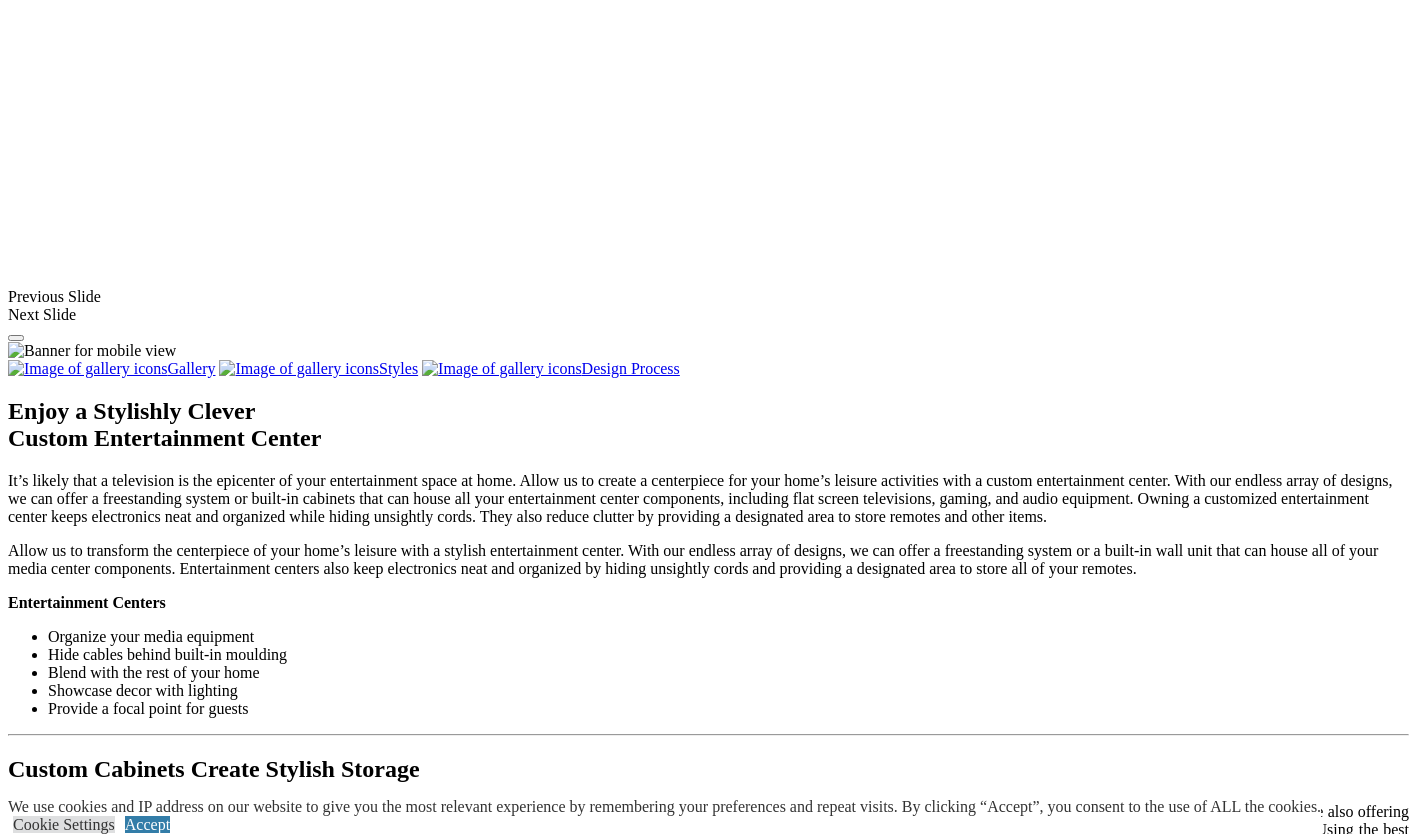 click at bounding box center [1089, 1584] 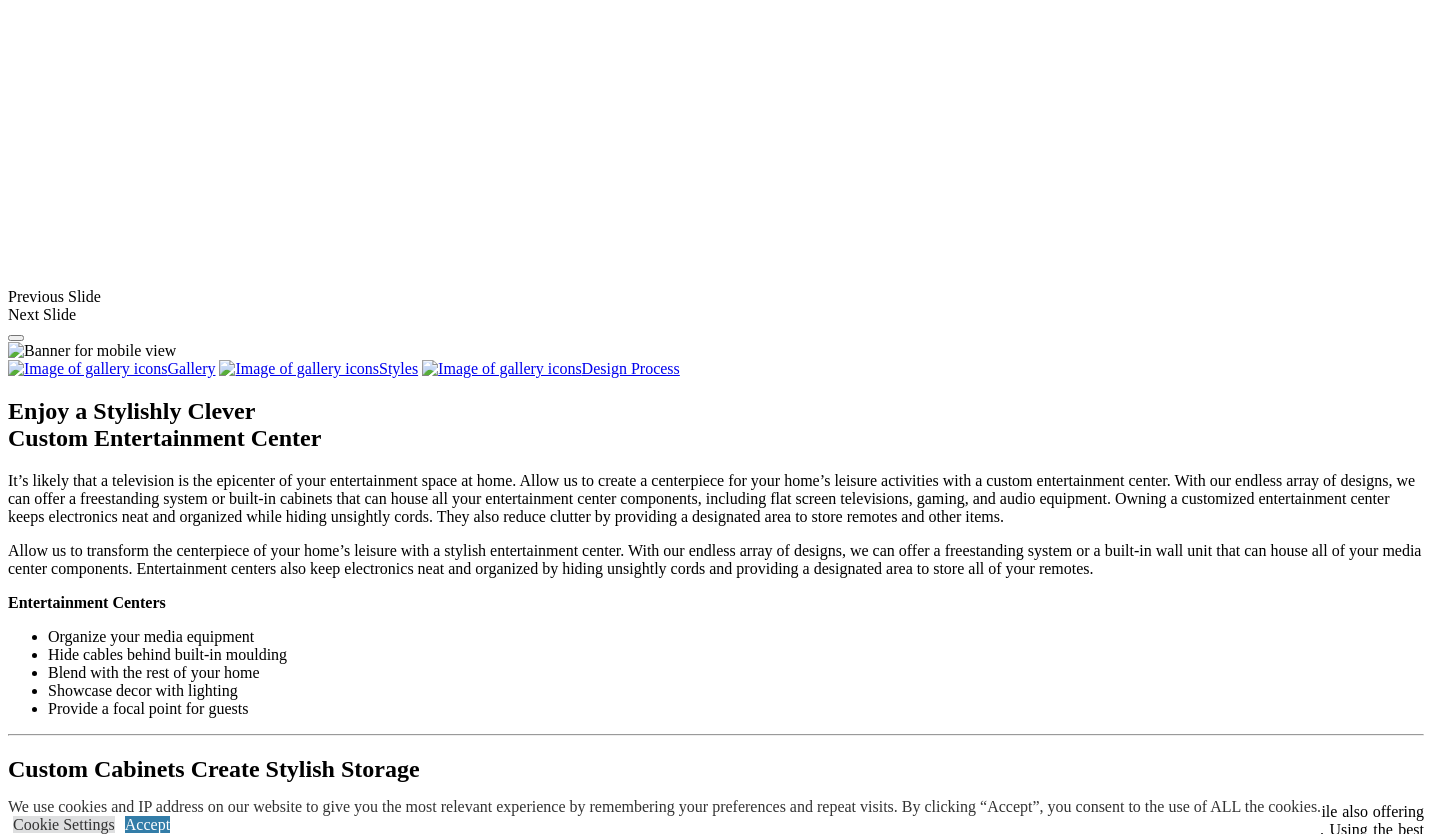 click at bounding box center (716, 35457) 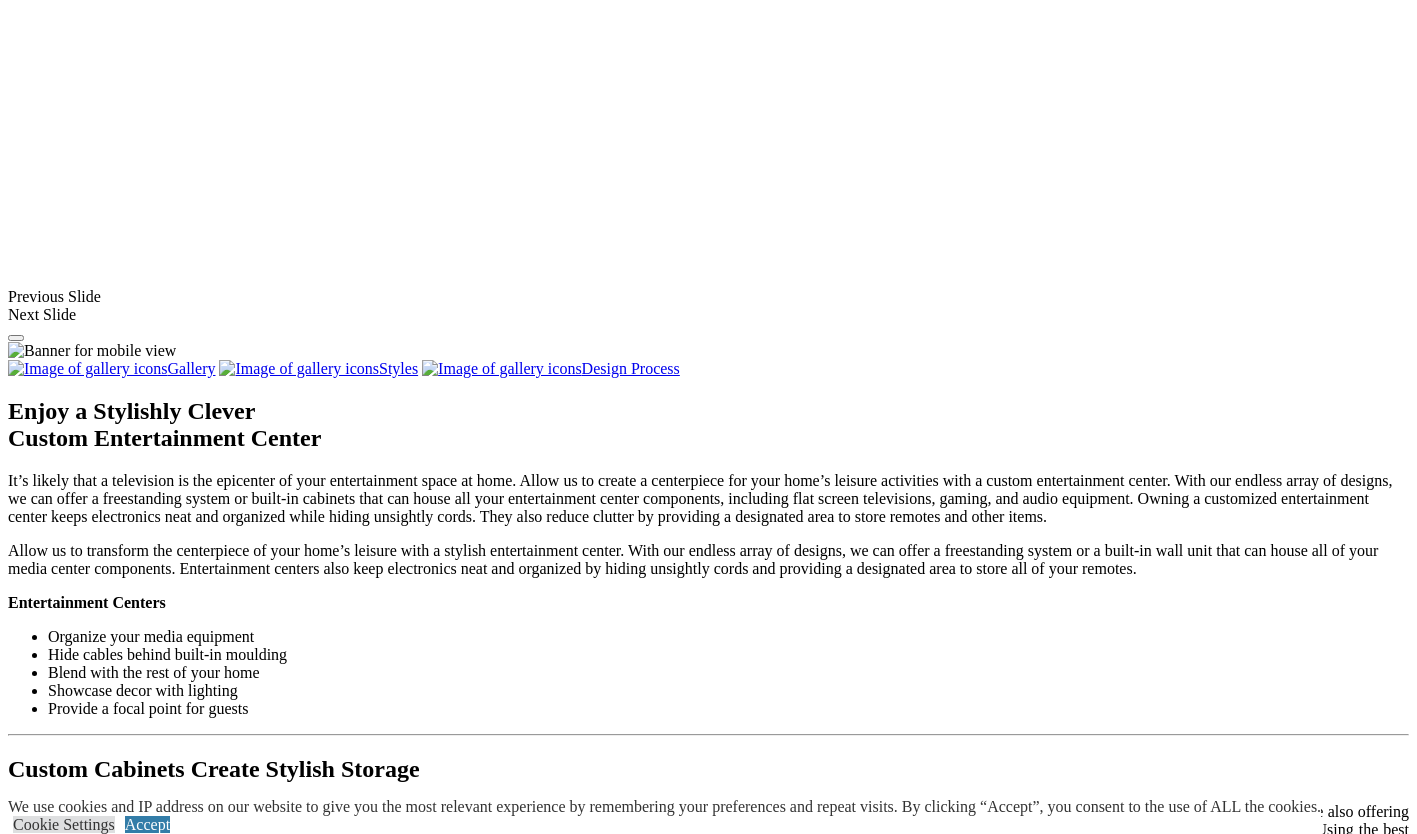 click at bounding box center [817, 1584] 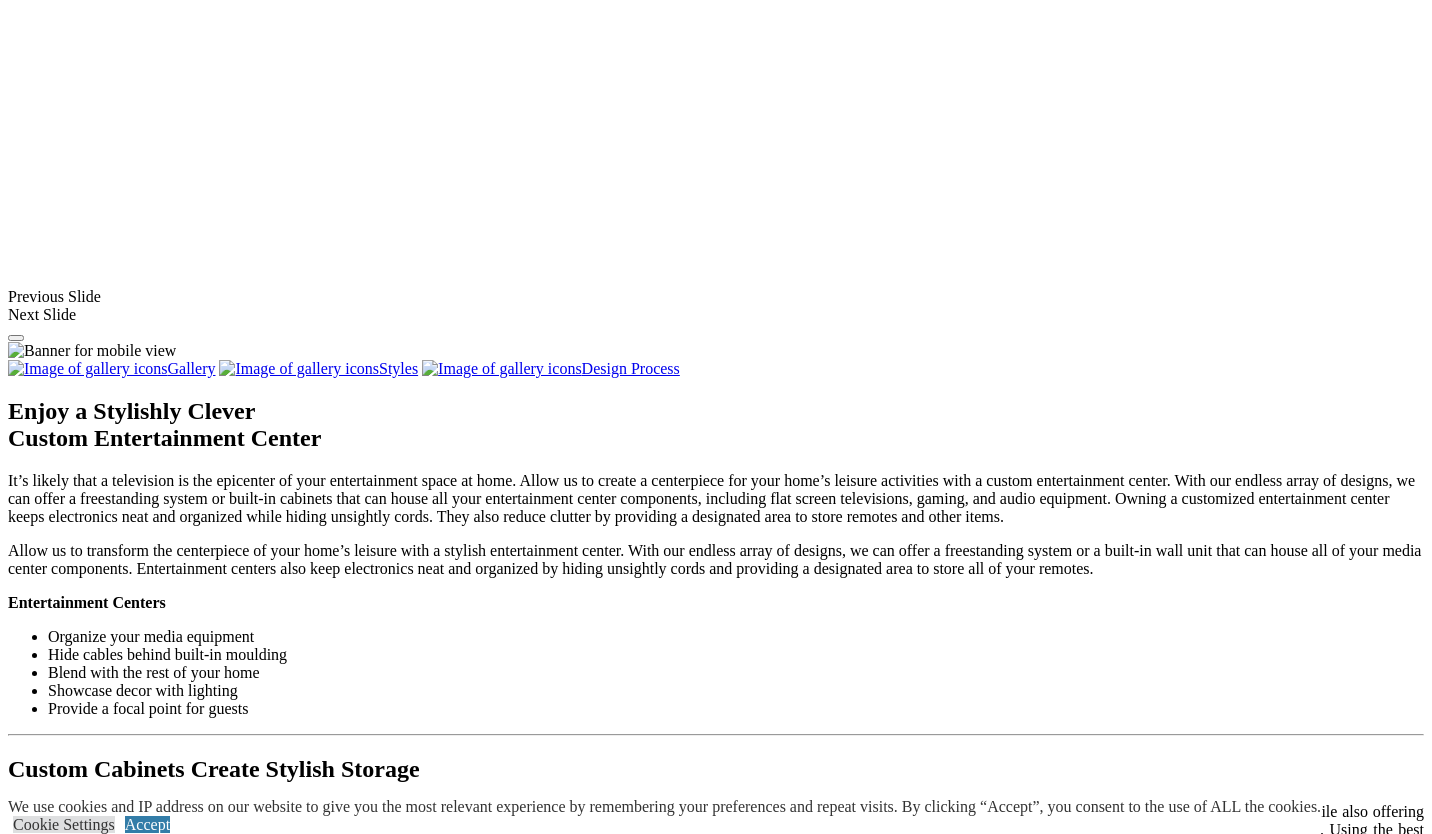 click at bounding box center [716, 35457] 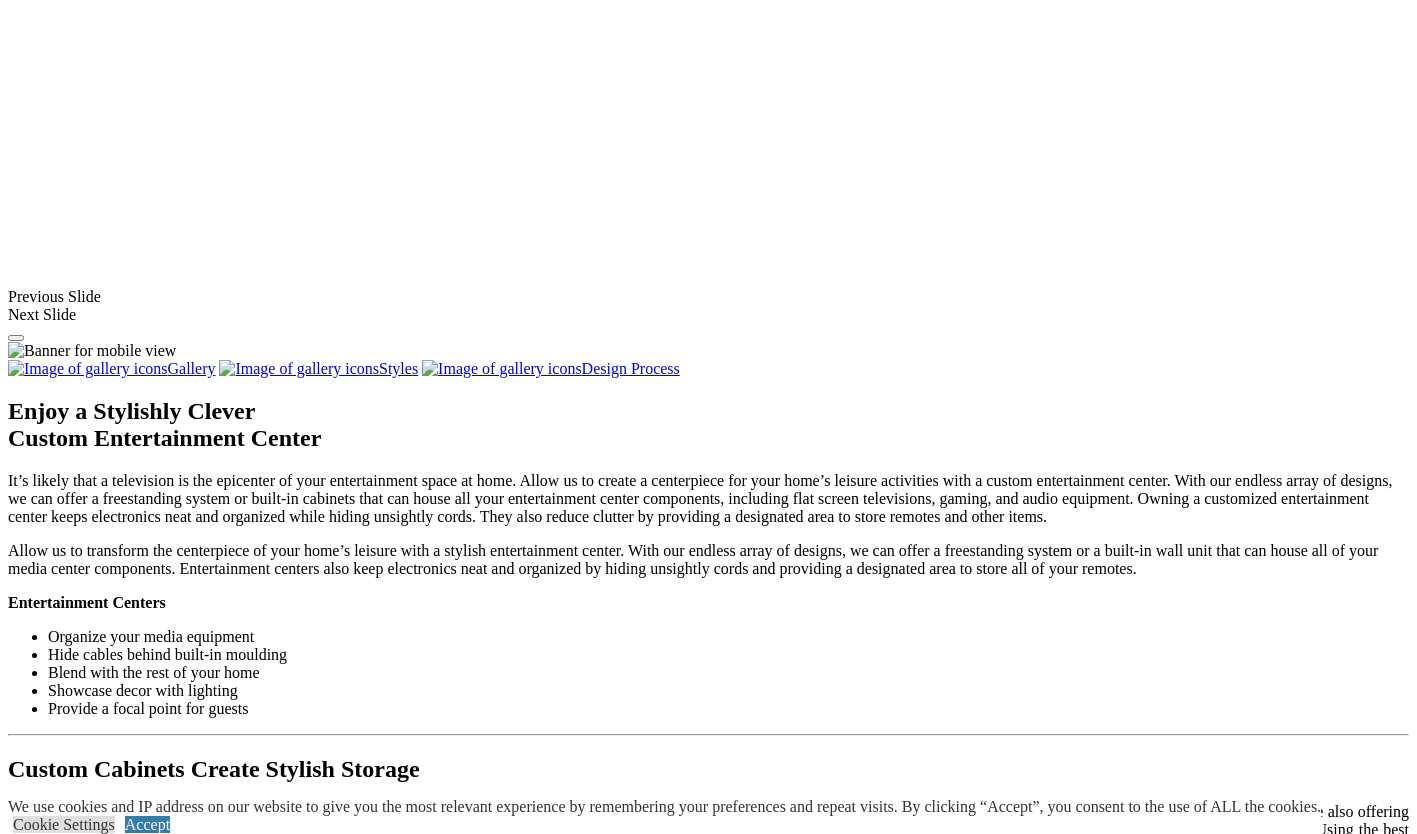 click at bounding box center [172, 1584] 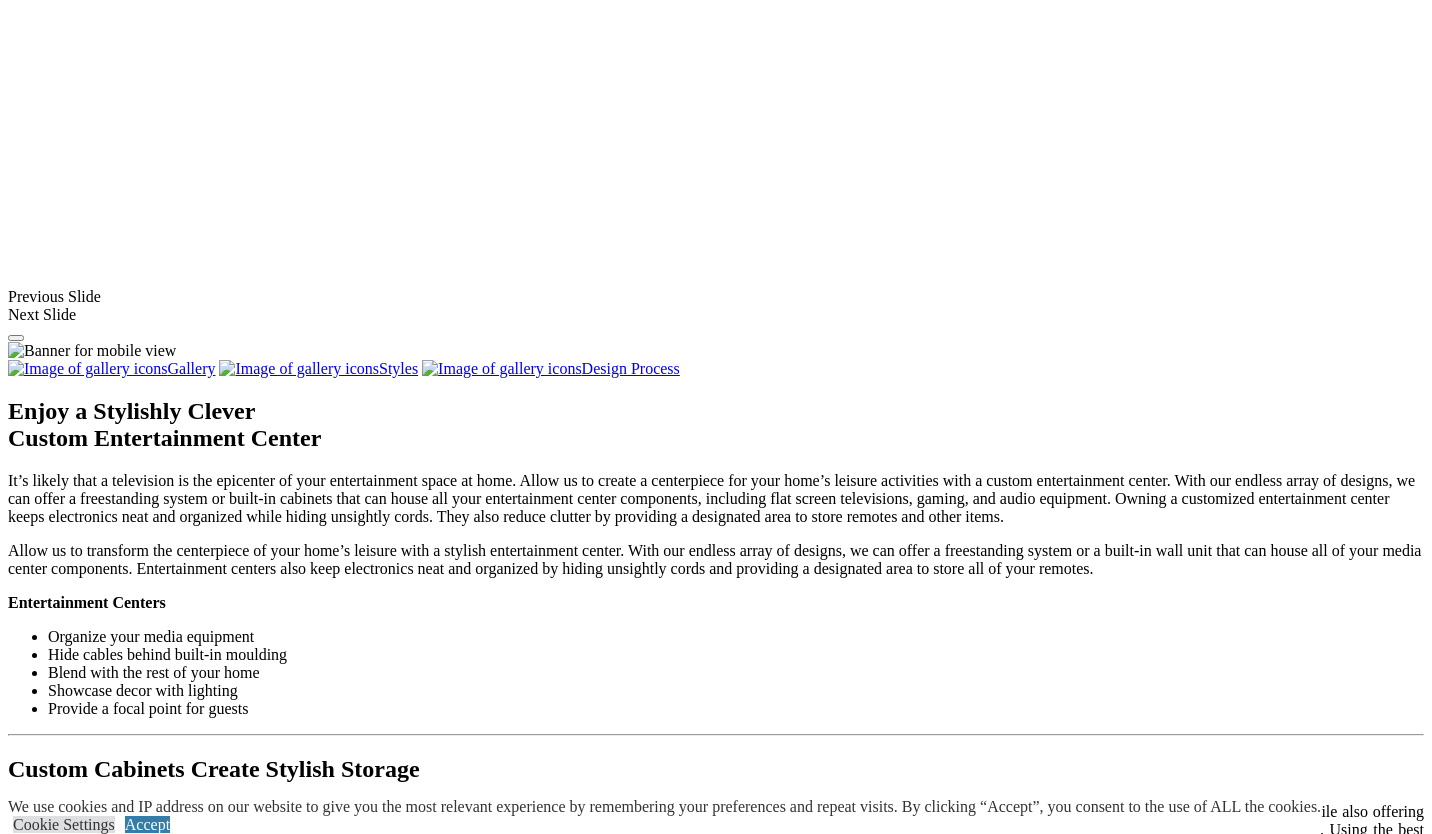 click at bounding box center (716, 35457) 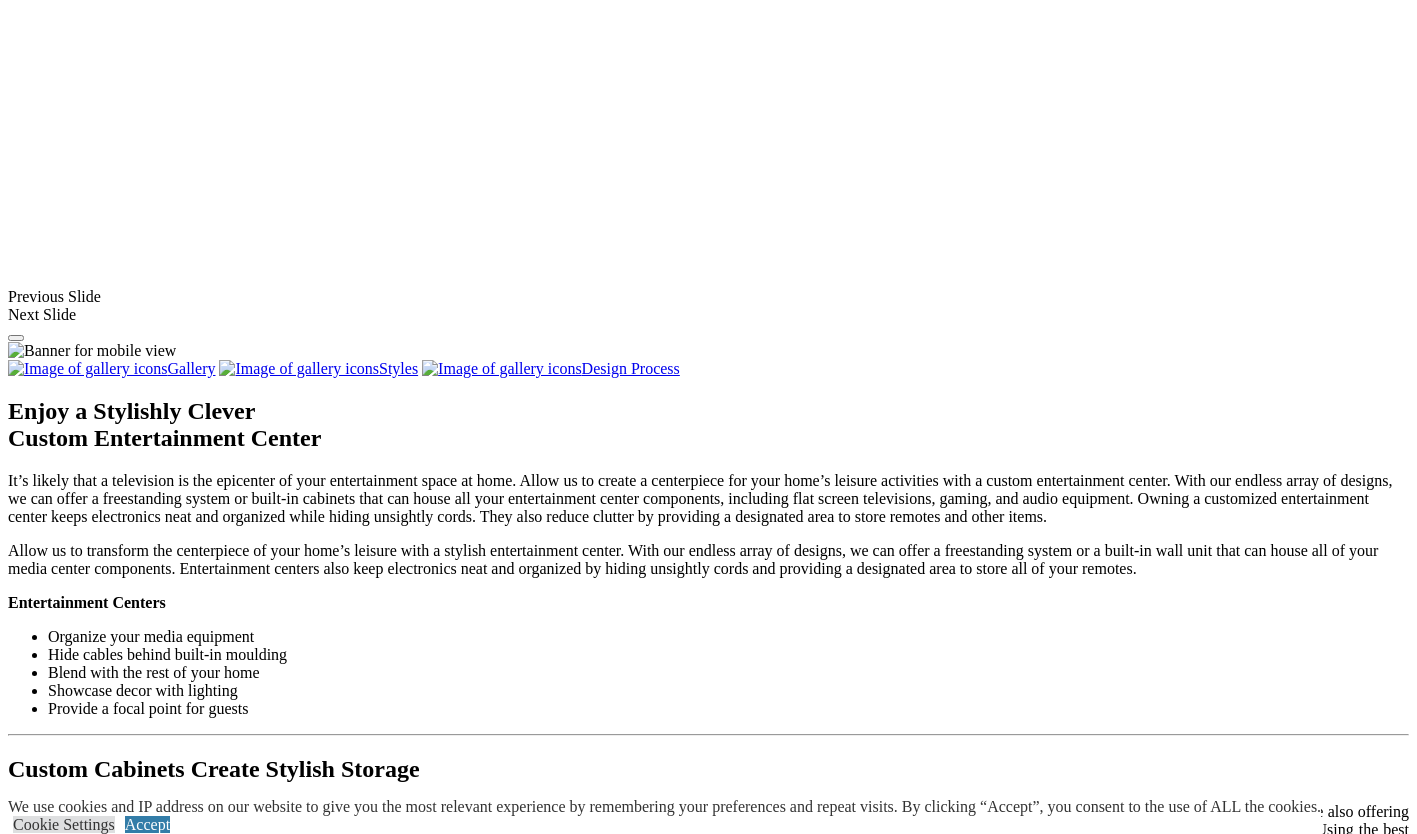 click at bounding box center [681, 1410] 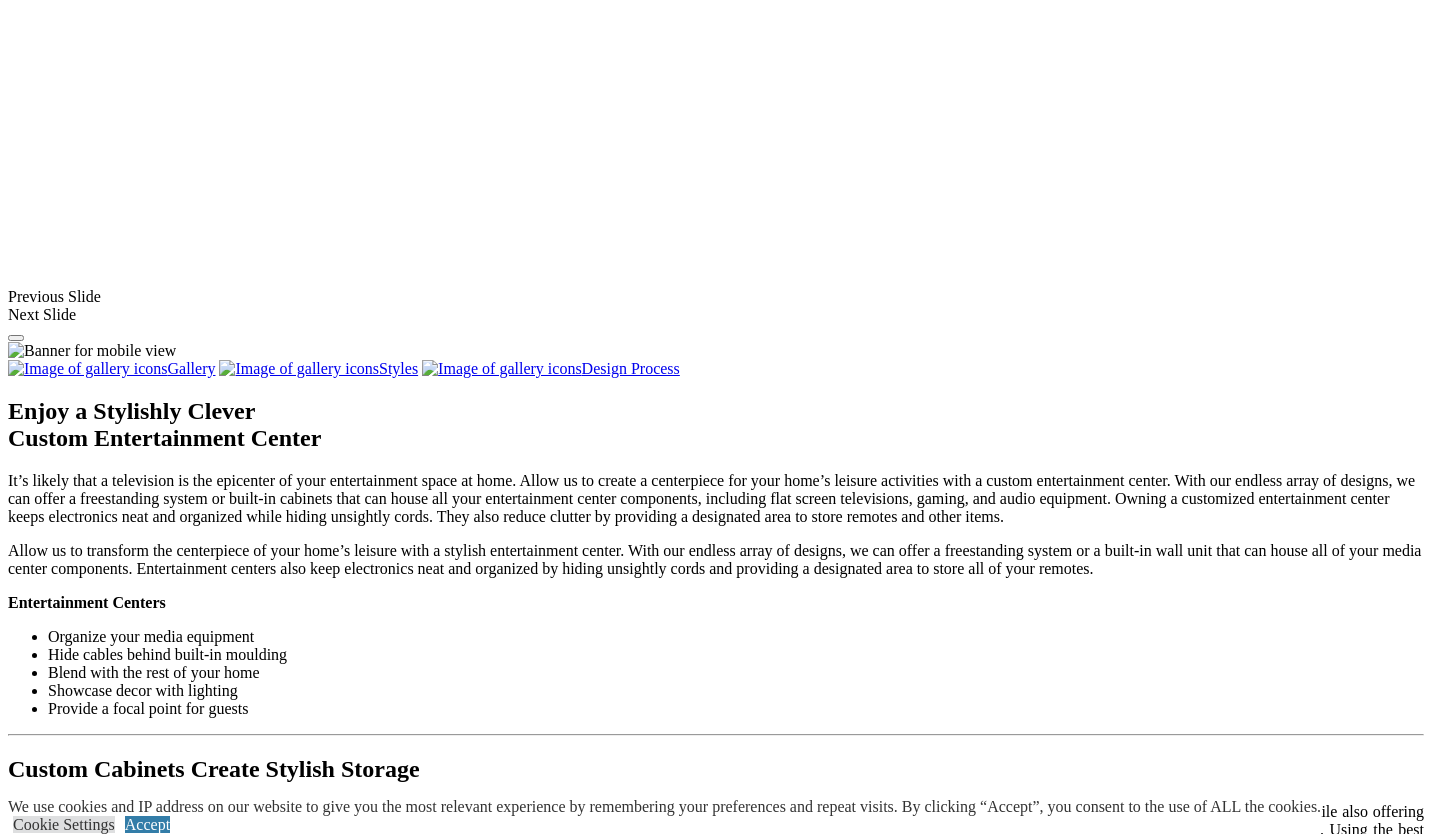 click at bounding box center [716, 35457] 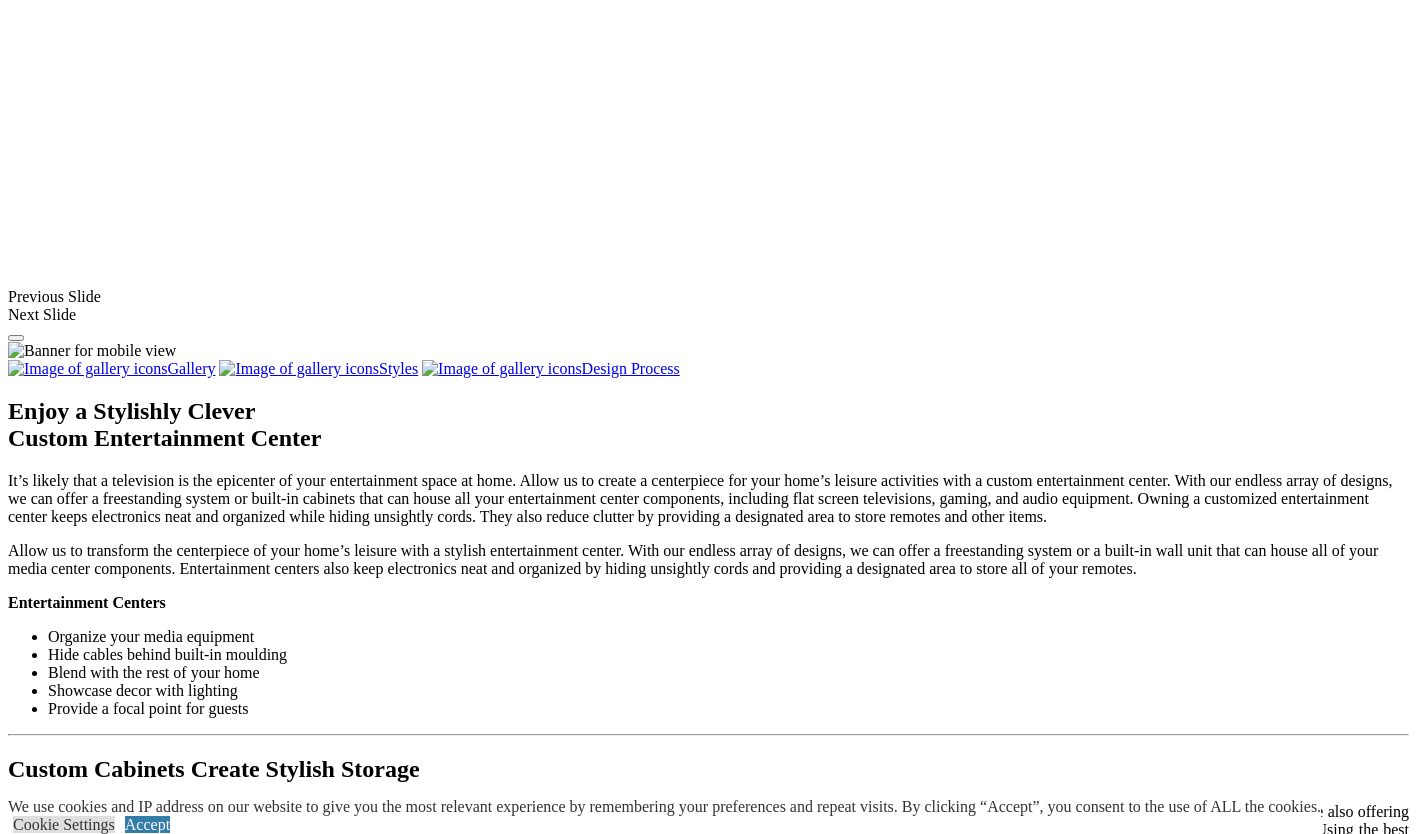 click at bounding box center (867, 1410) 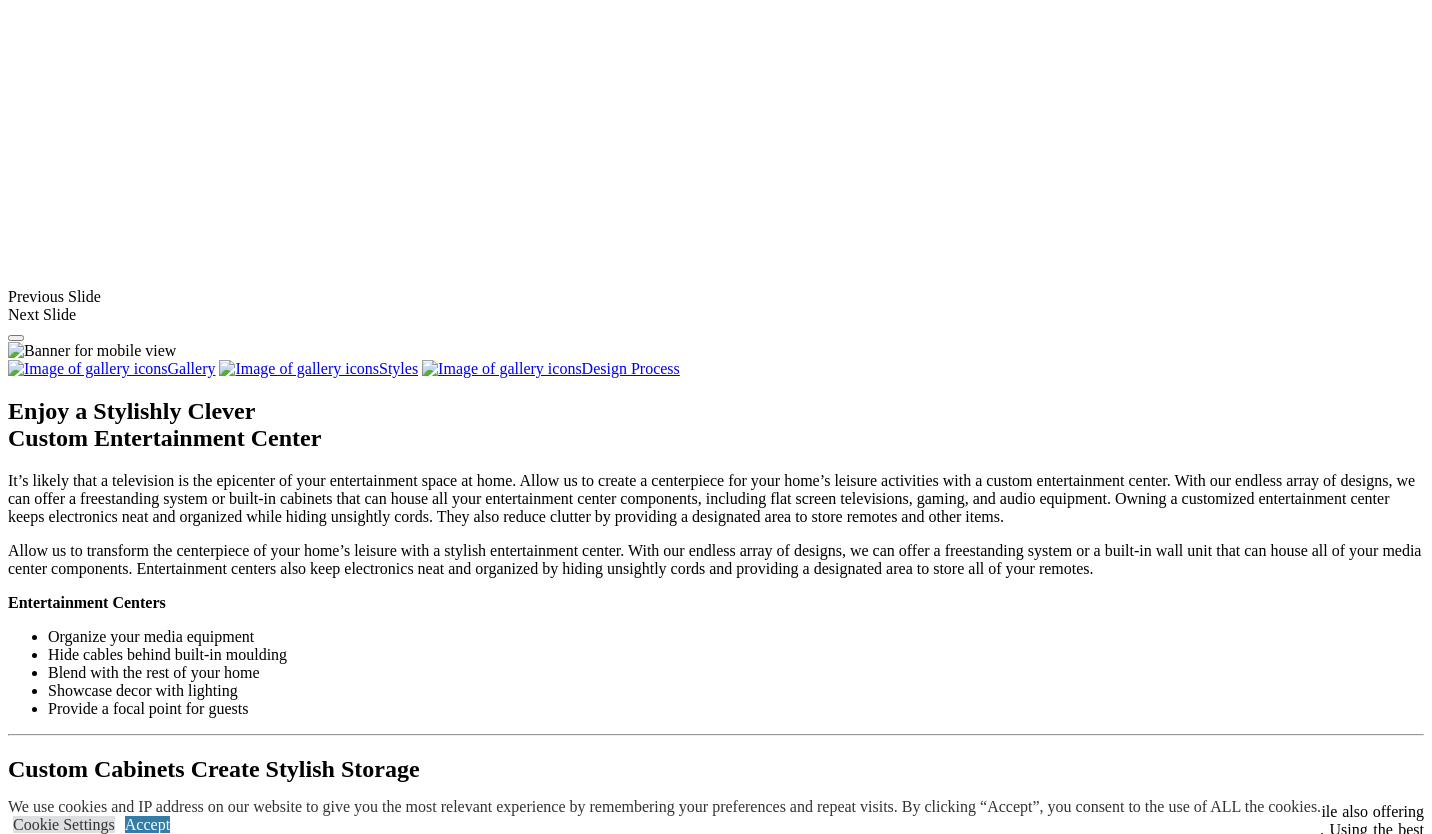 click at bounding box center [716, 35457] 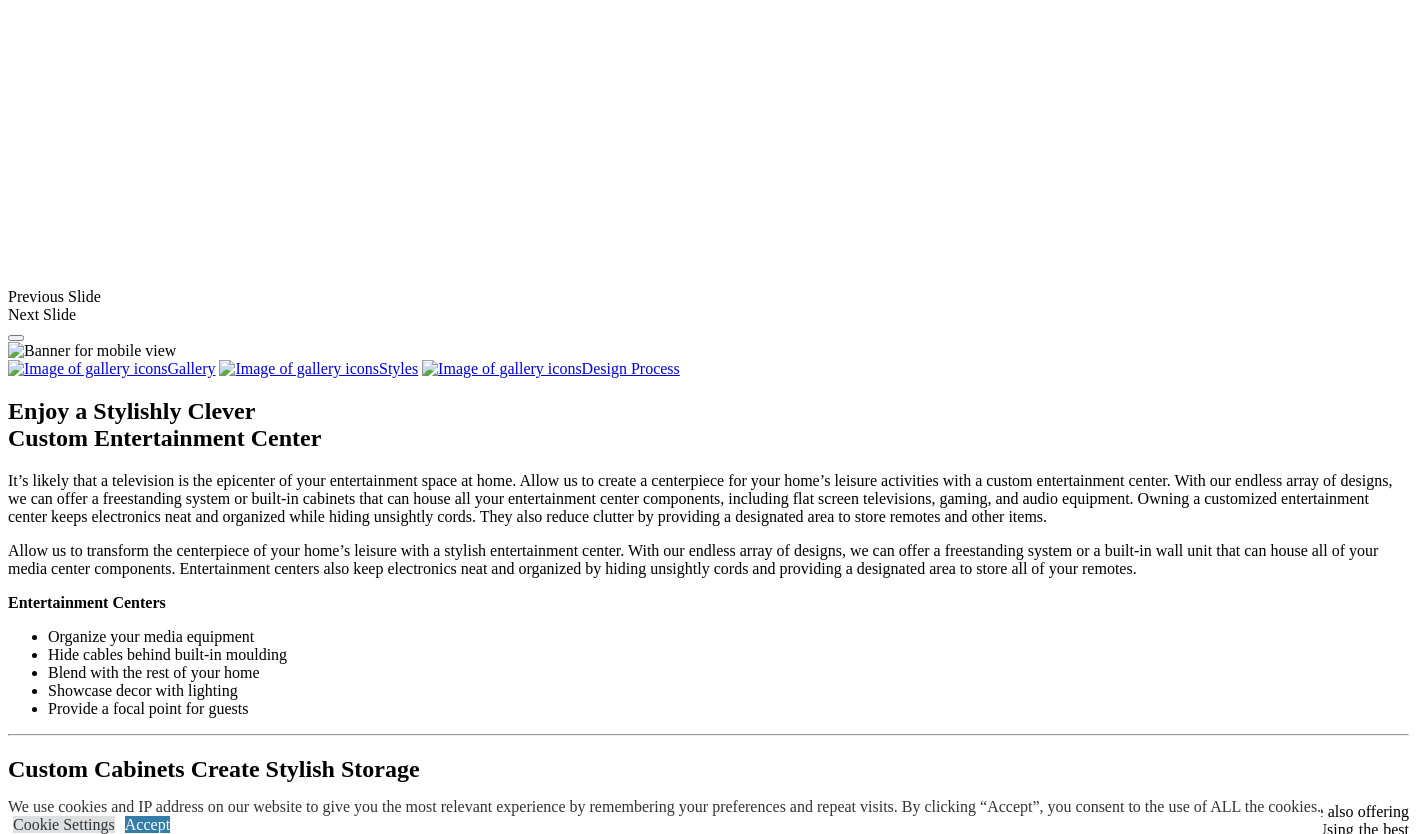 click at bounding box center (144, 1410) 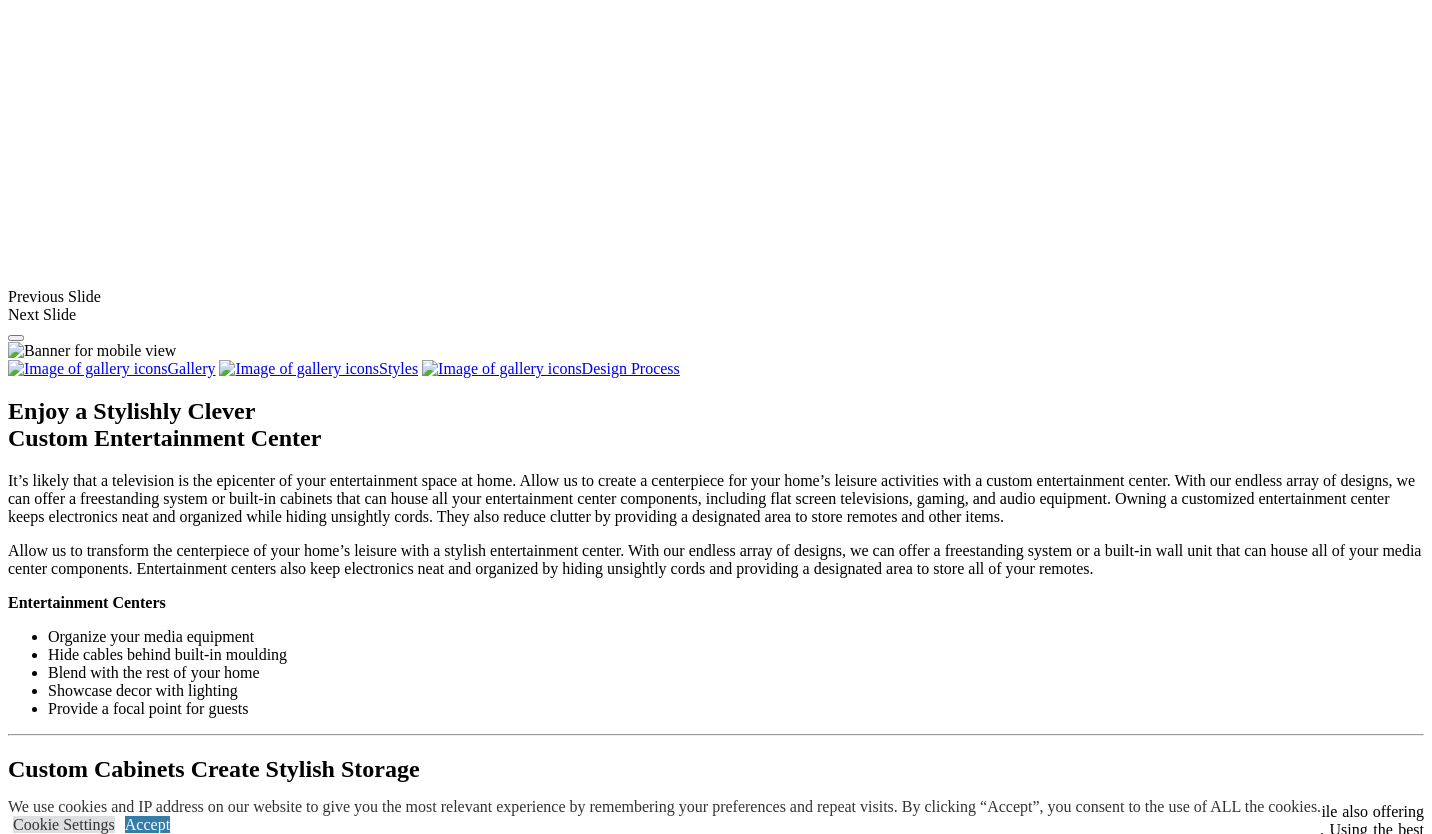 click at bounding box center (716, 35457) 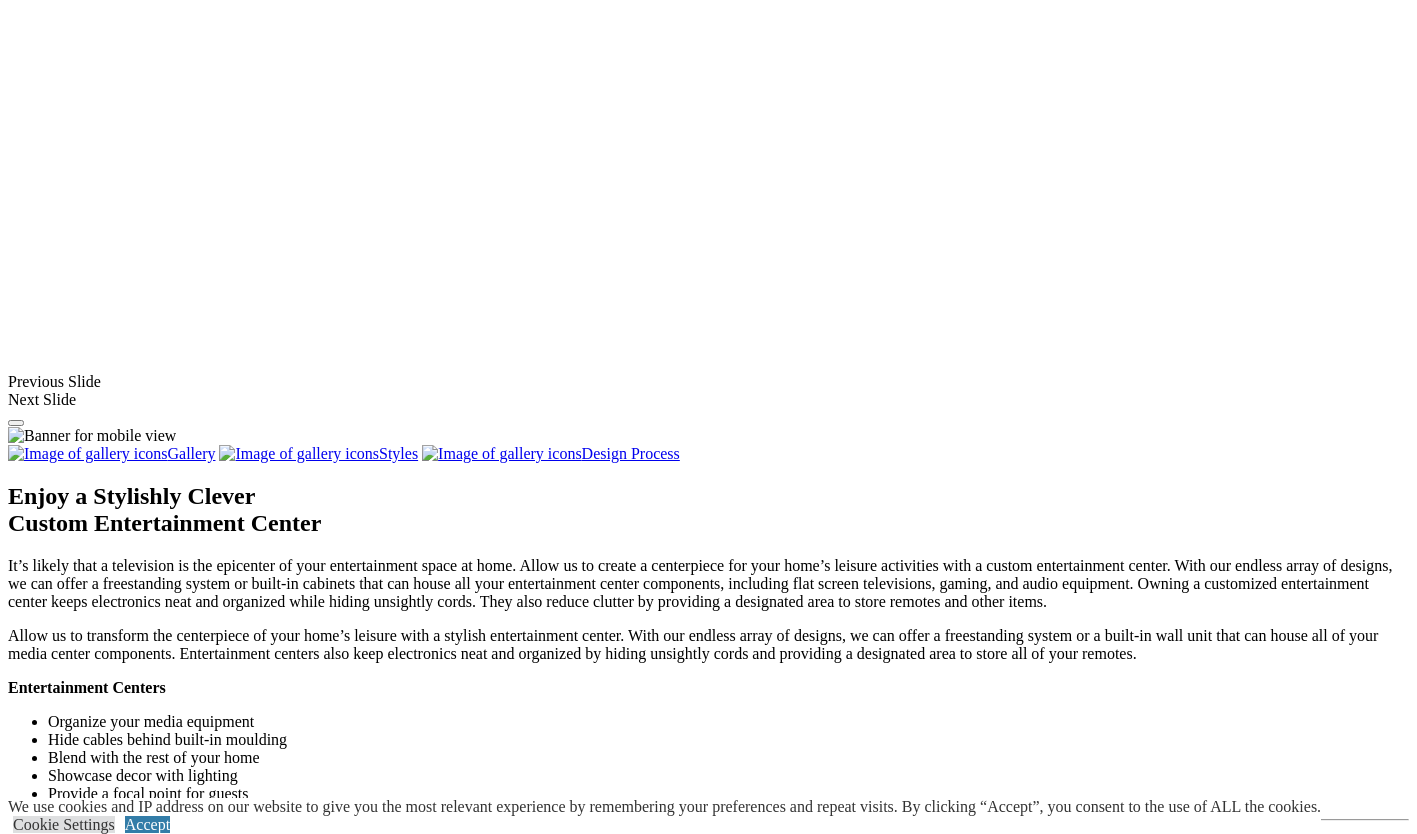 scroll, scrollTop: 1521, scrollLeft: 0, axis: vertical 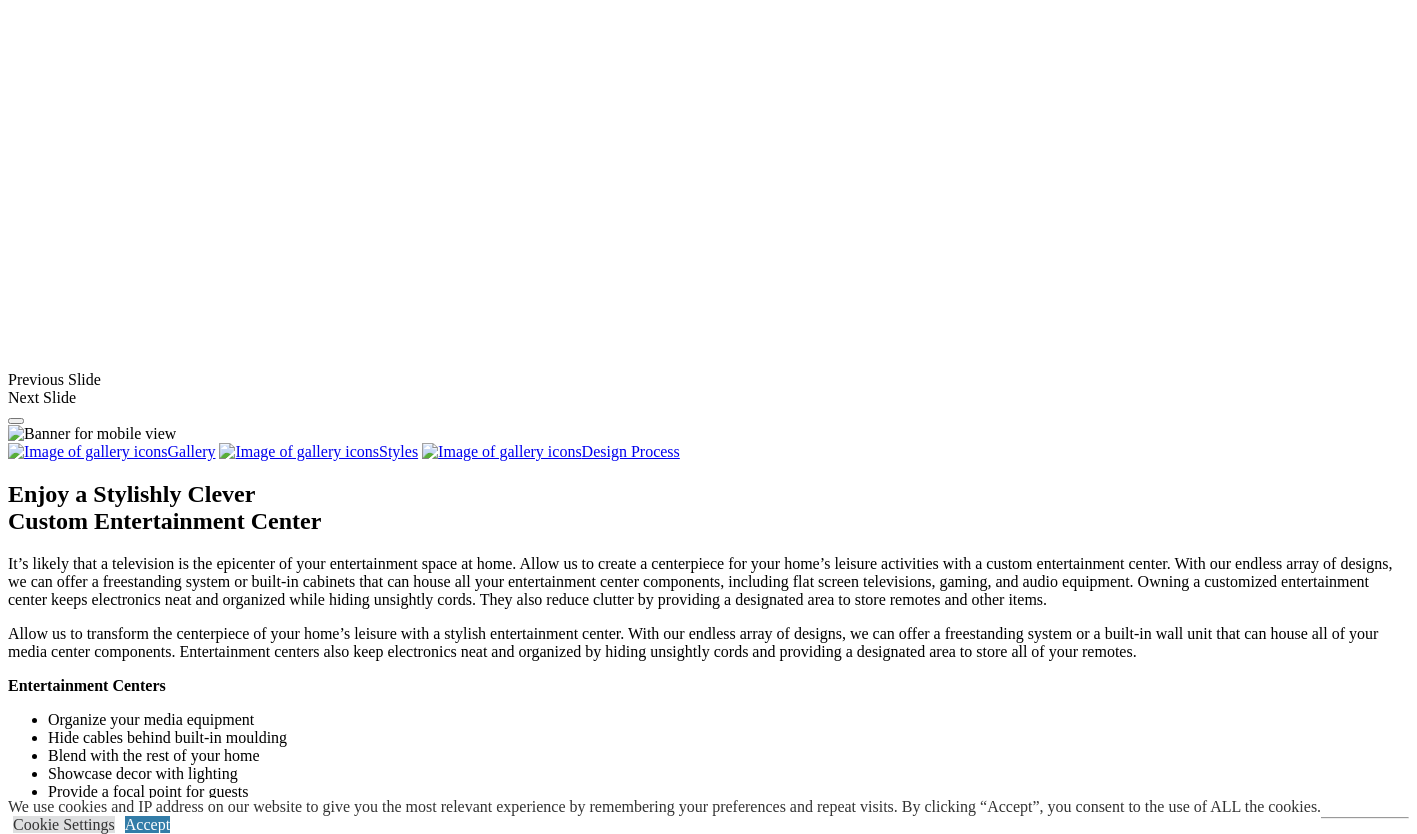 click at bounding box center (582, 1319) 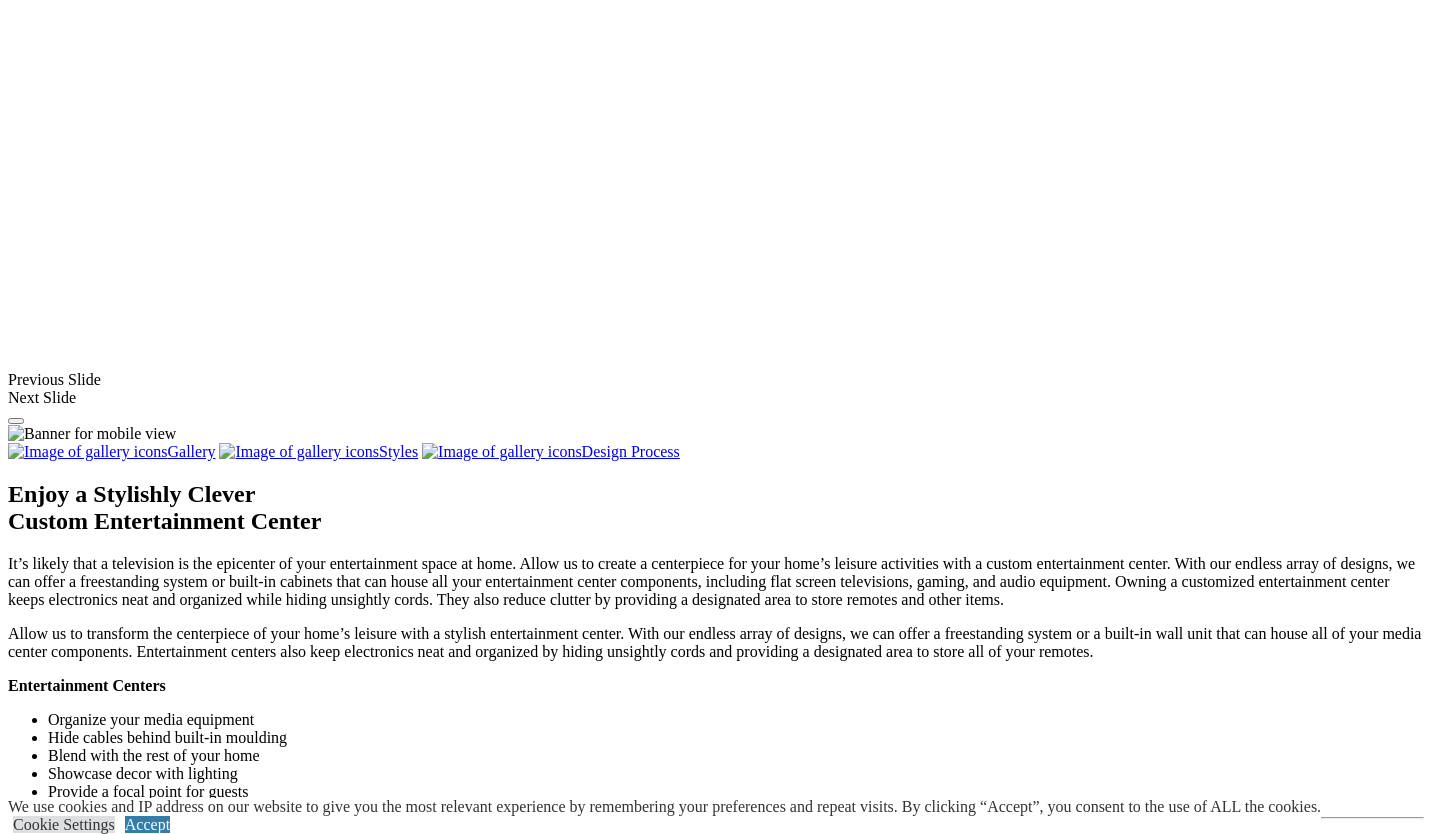 click at bounding box center (716, 35540) 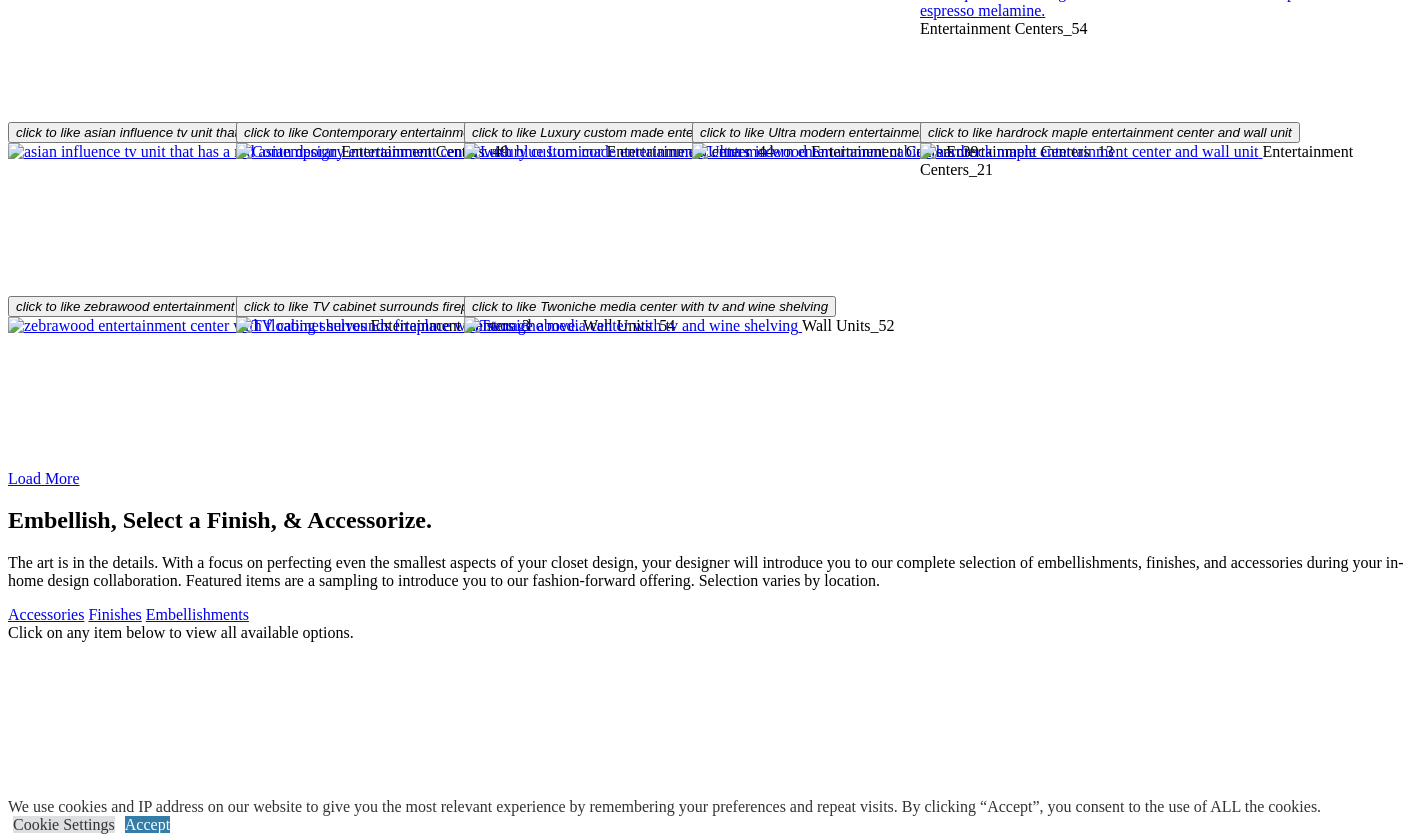 scroll, scrollTop: 3038, scrollLeft: 0, axis: vertical 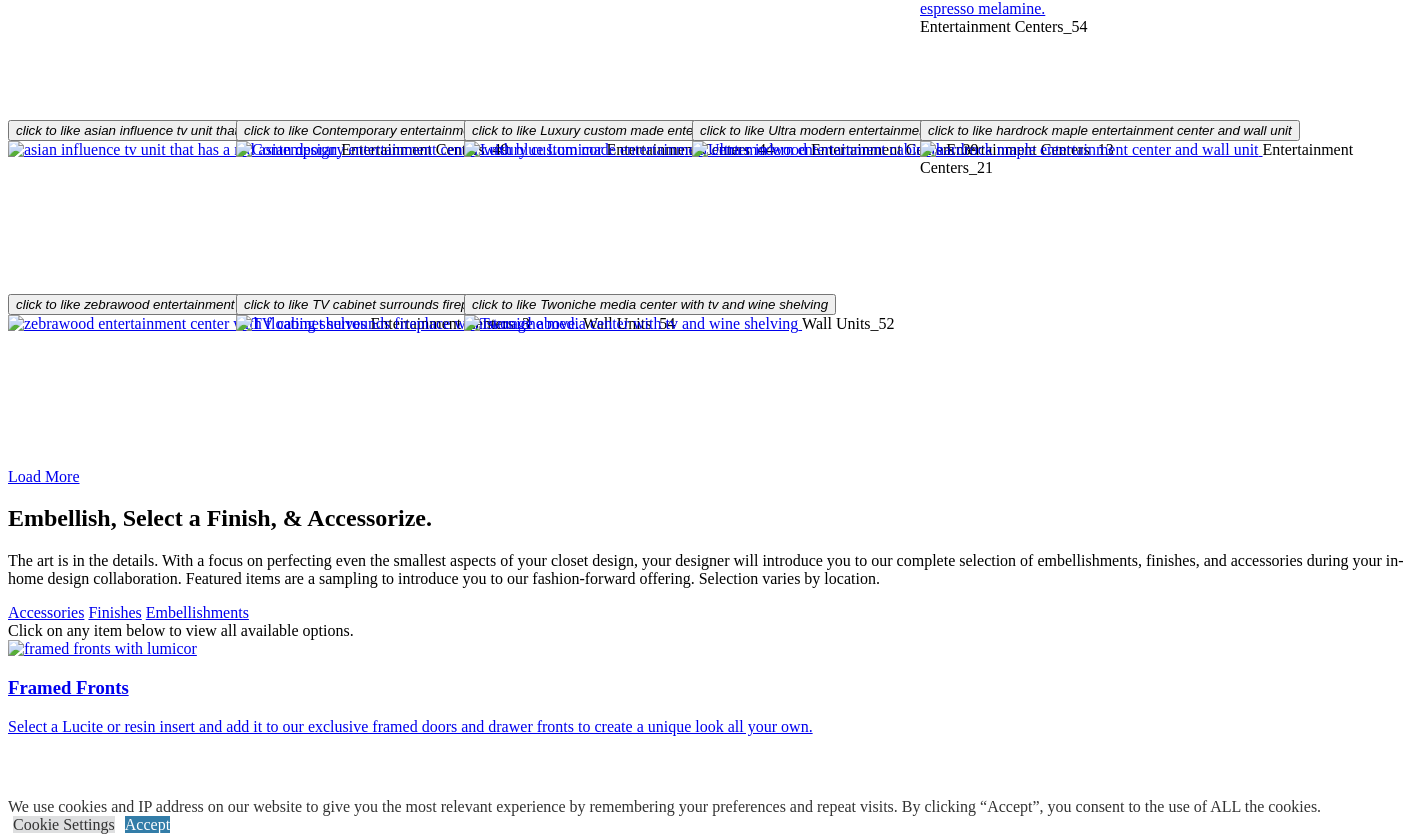 click on "Wall Beds" at bounding box center [81, -2008] 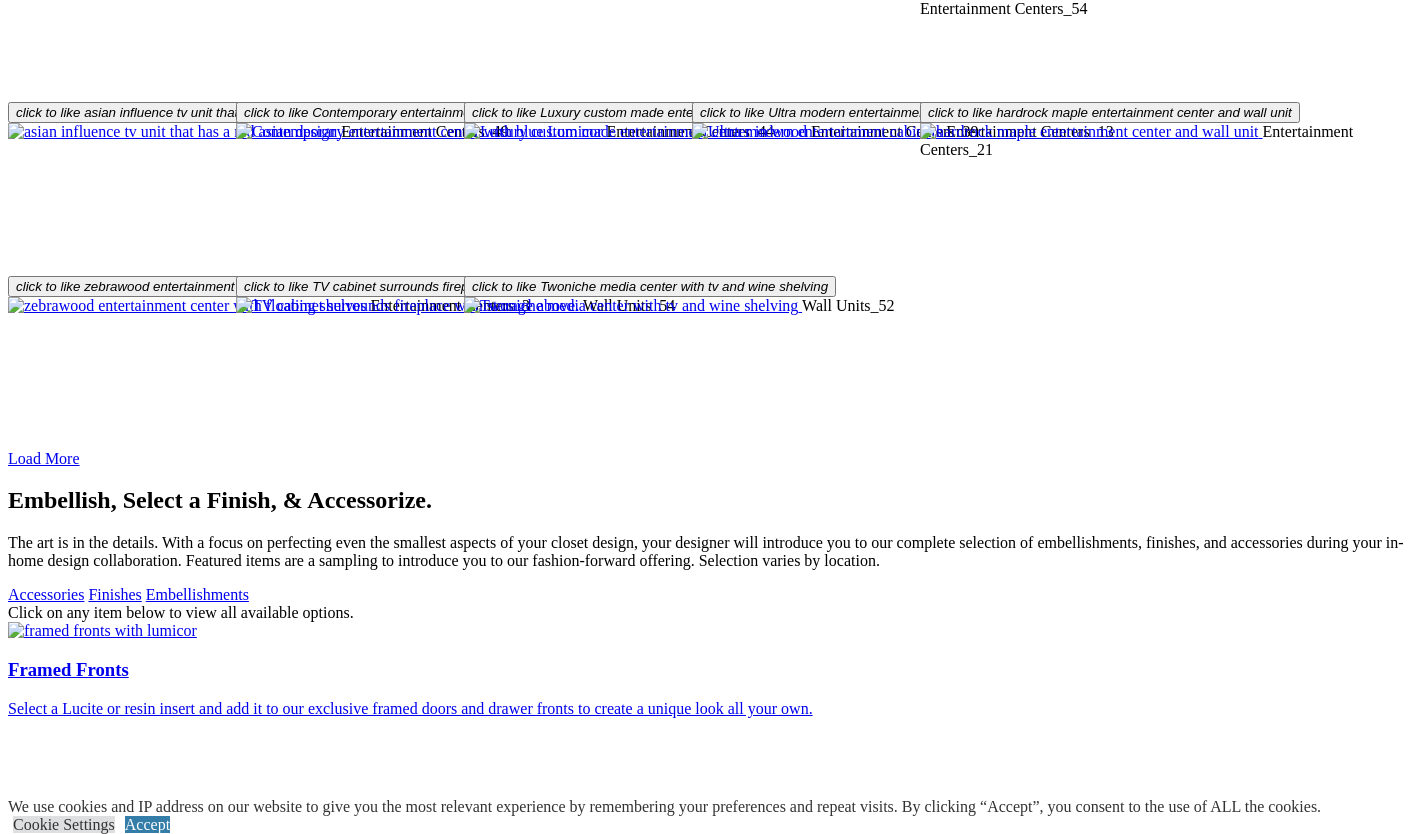 click on "Light Strips Rigid light strips work on the underside of shelves and sides of panels to create an exciting glow for specific sections of your unit." at bounding box center (708, 1146) 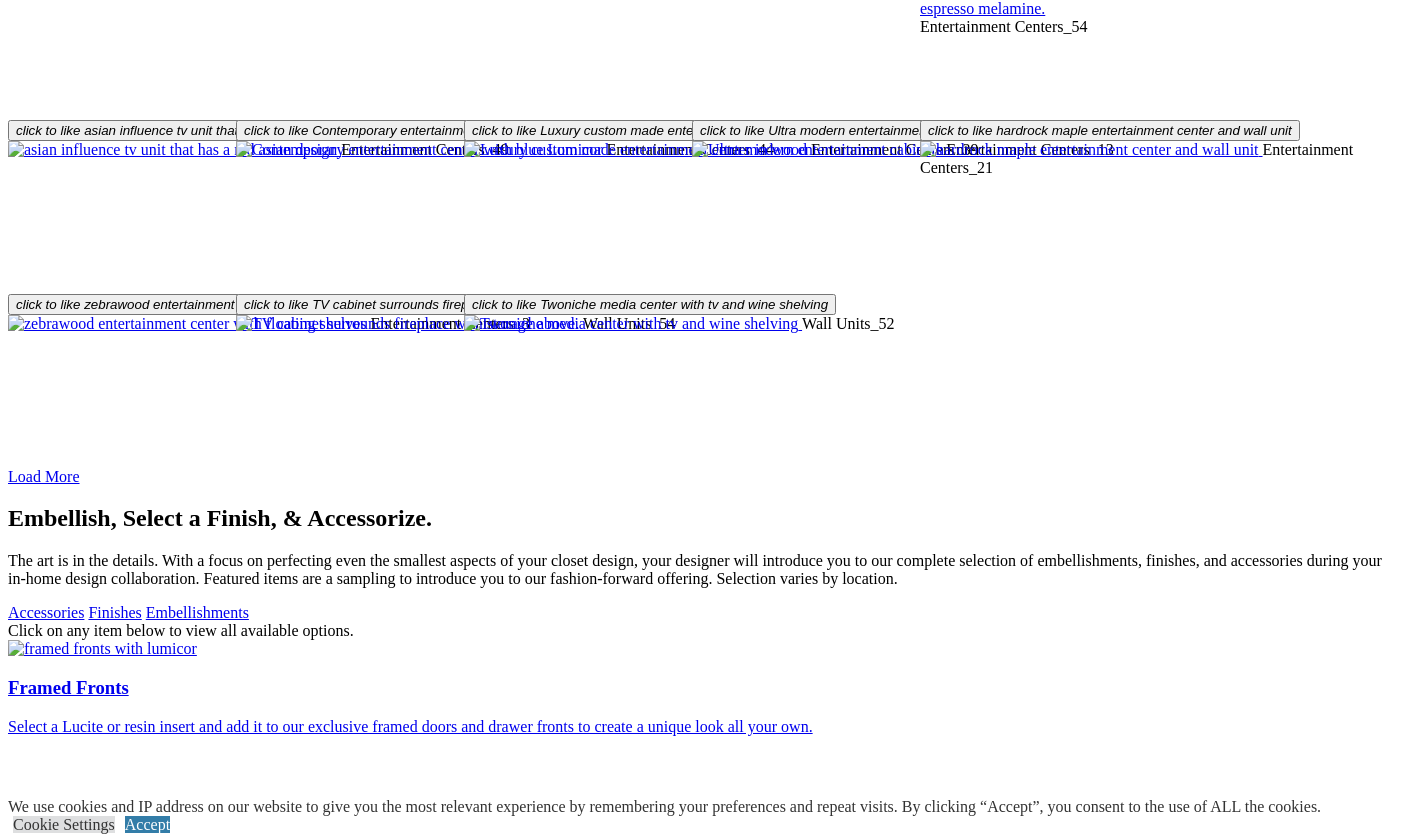 click on "×" at bounding box center (20, 7929) 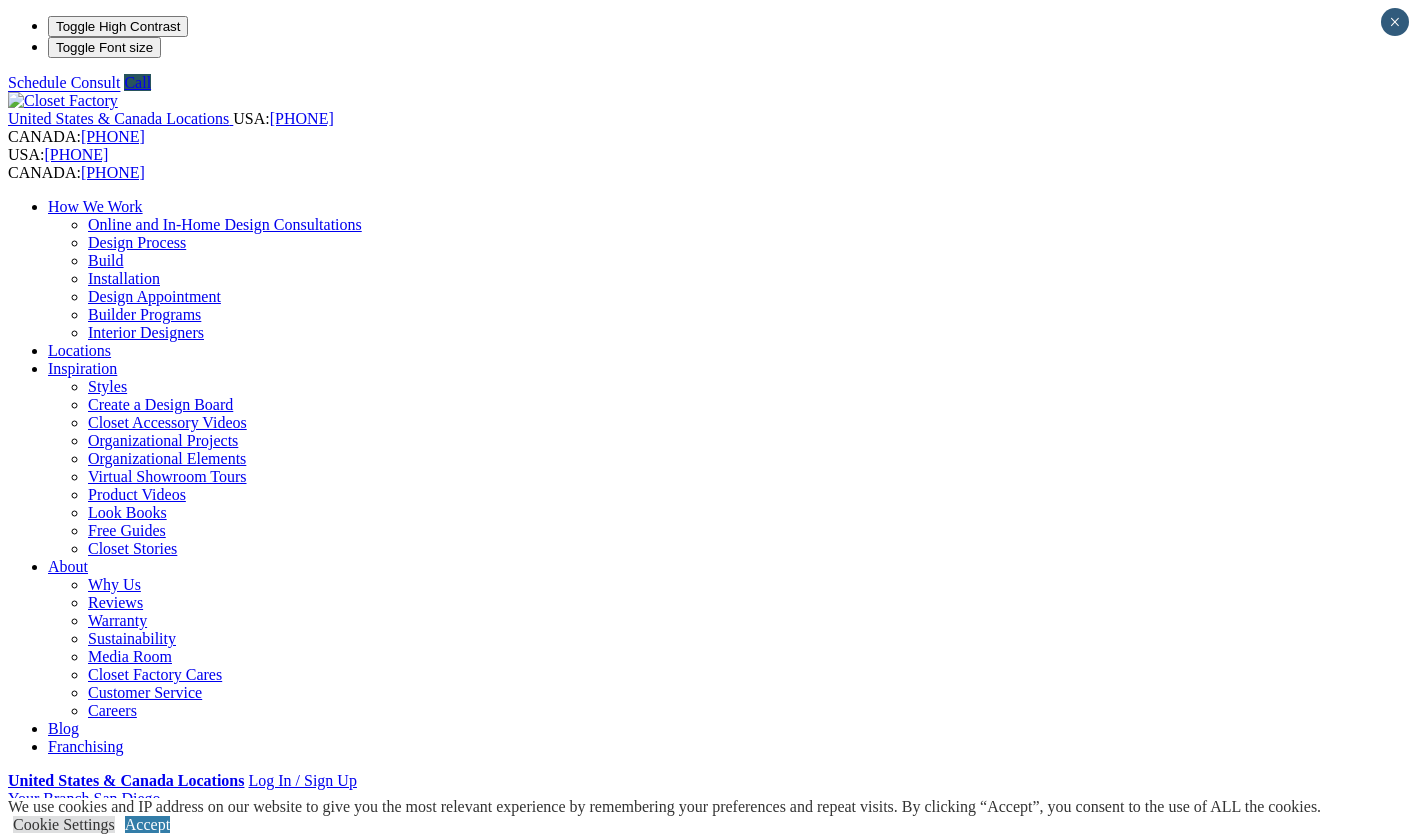 scroll, scrollTop: 0, scrollLeft: 0, axis: both 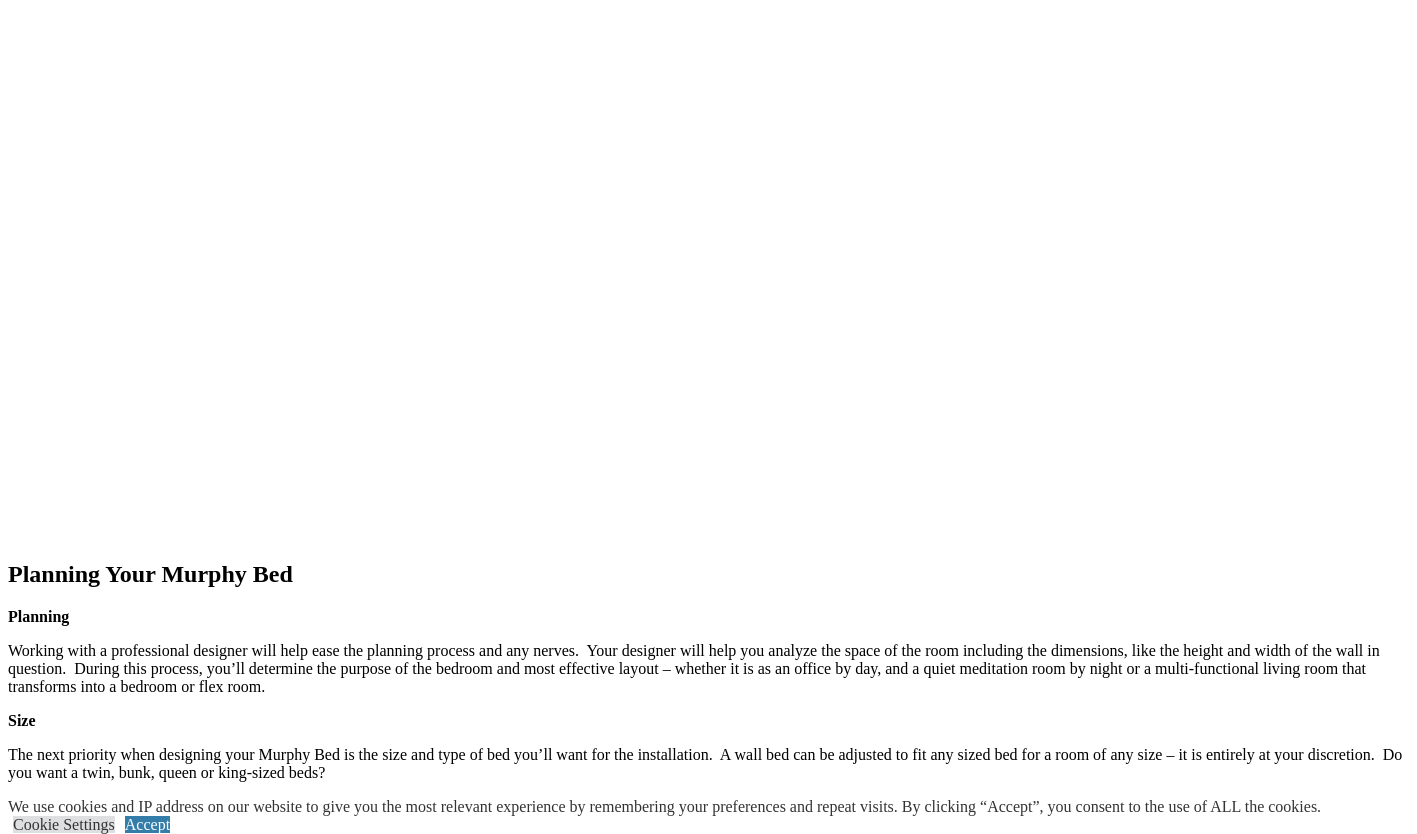 click on "next" at bounding box center [708, 1458] 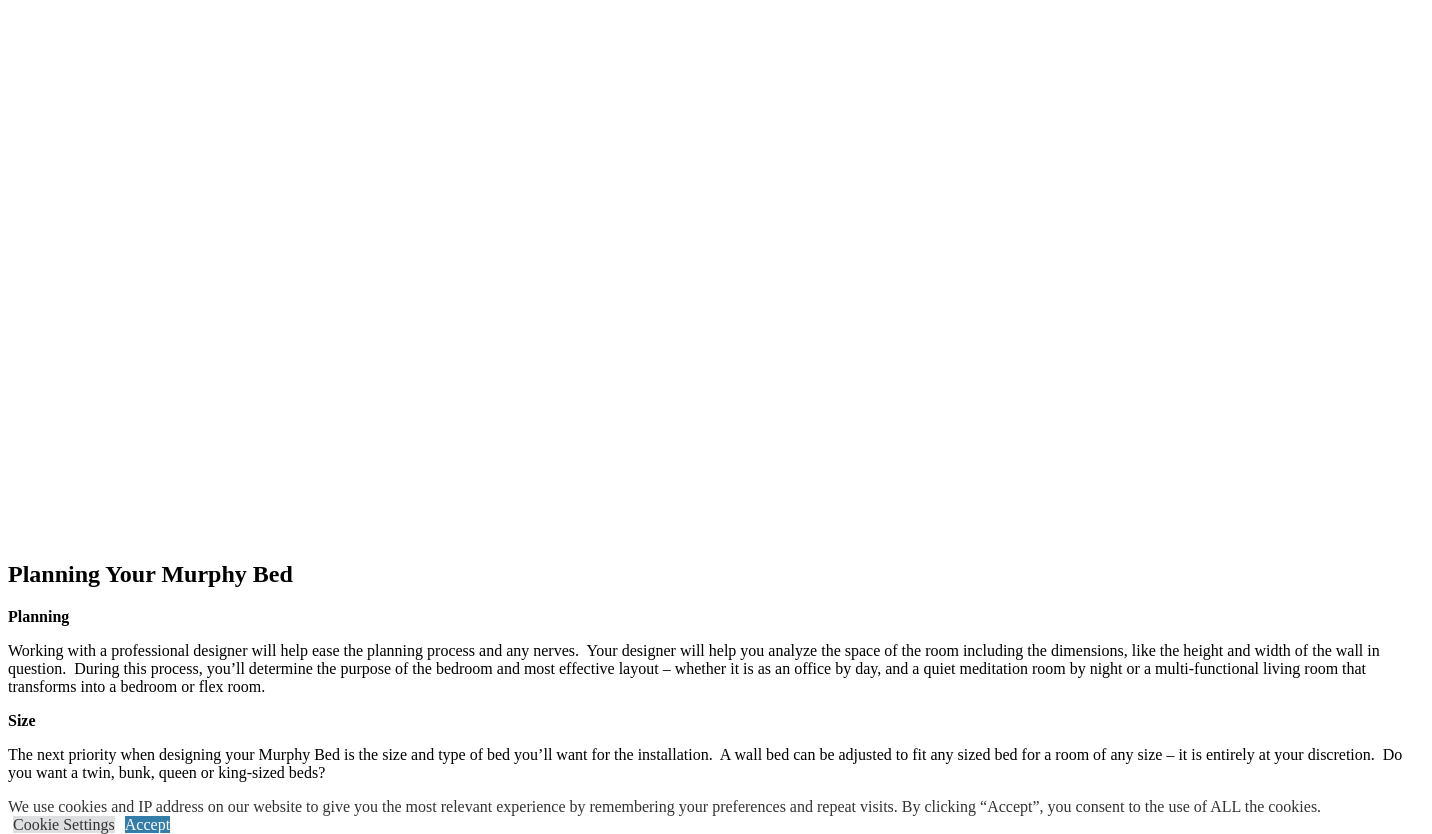 click at bounding box center [8, 7530] 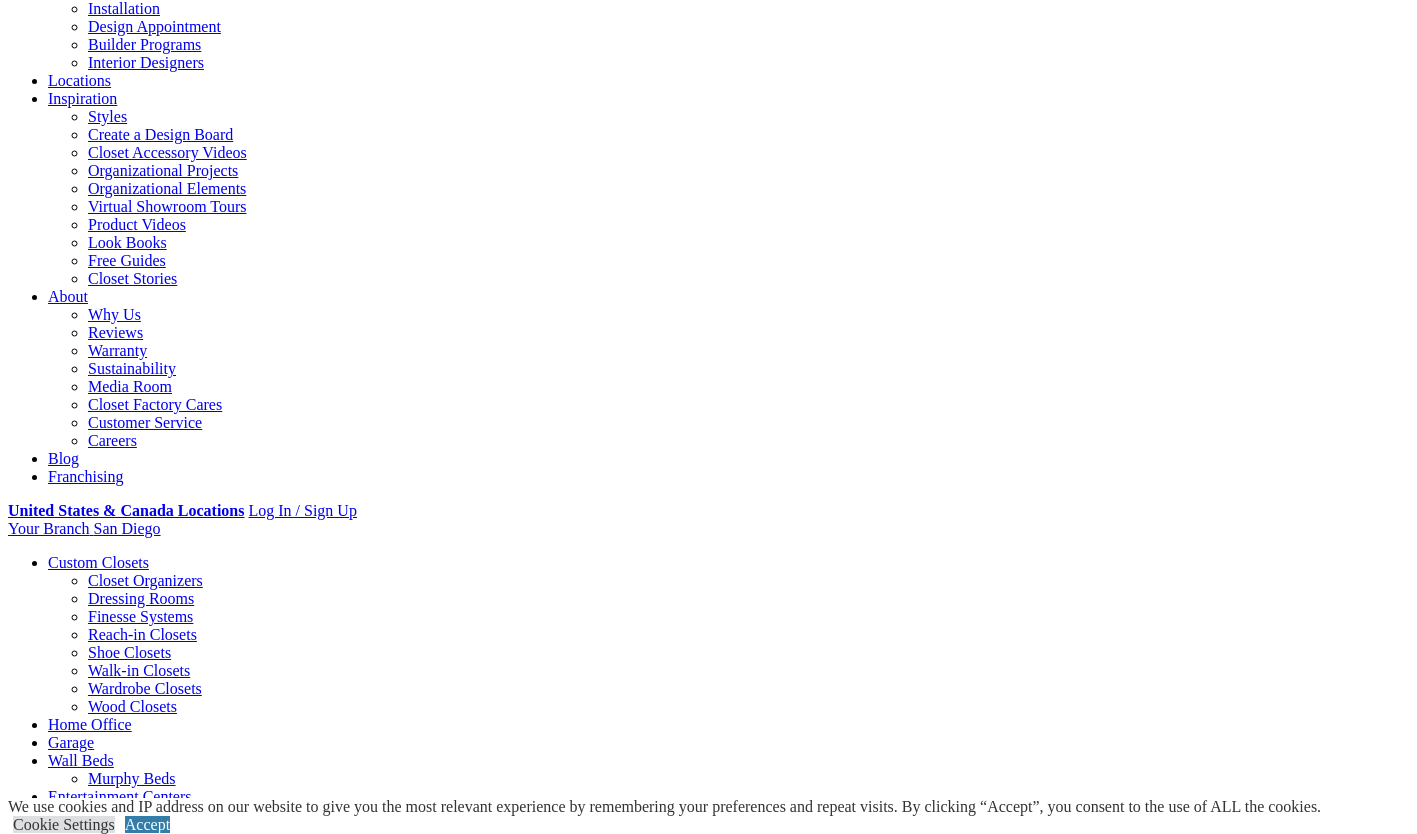 scroll, scrollTop: 0, scrollLeft: 0, axis: both 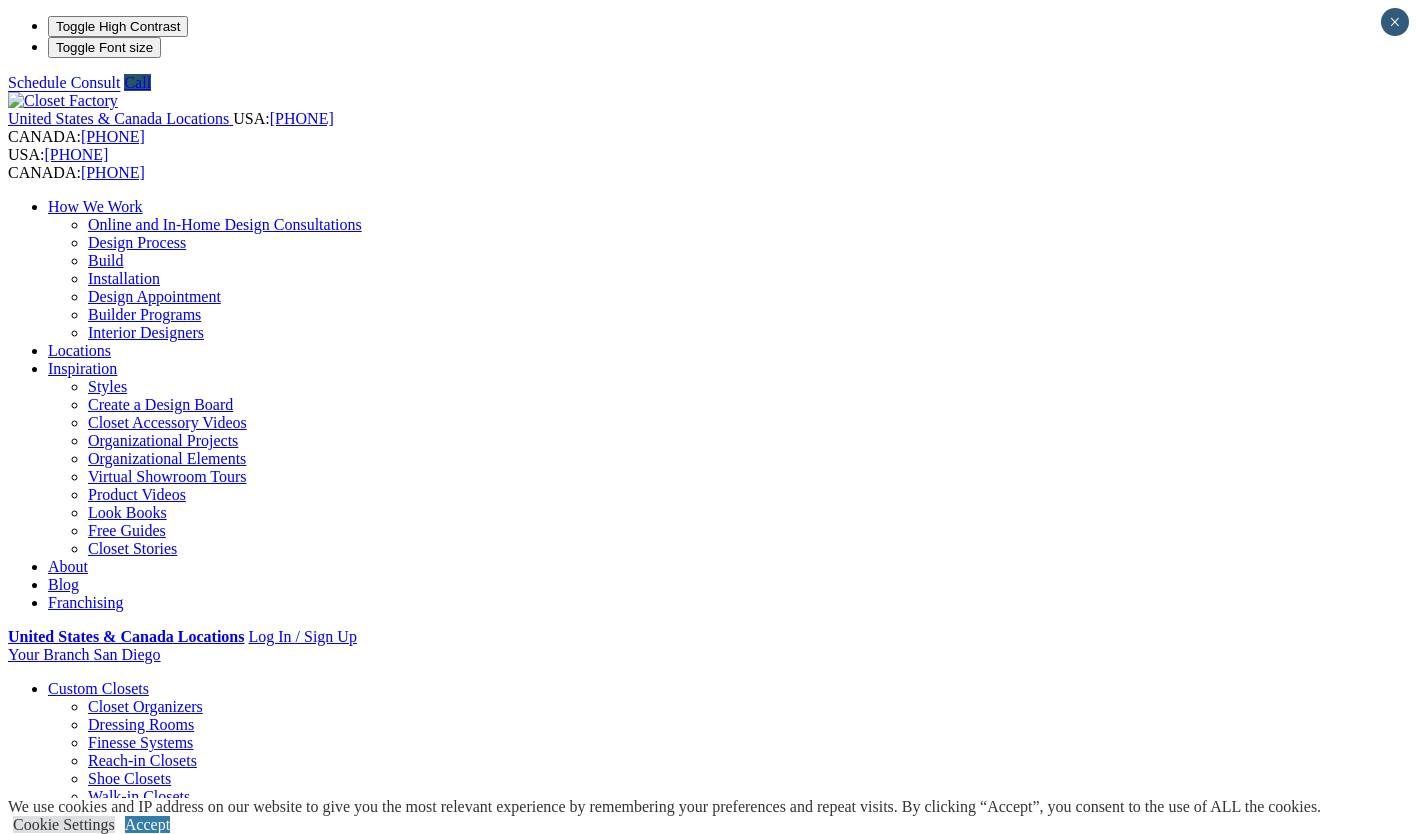 click on "Murphy Beds
Murphy Beds come in all sizes and the cabinet possibilities are unlimited. Work with a designer to clarify the use of your room and what should be included.
Free Design Appointment" at bounding box center [708, 1191] 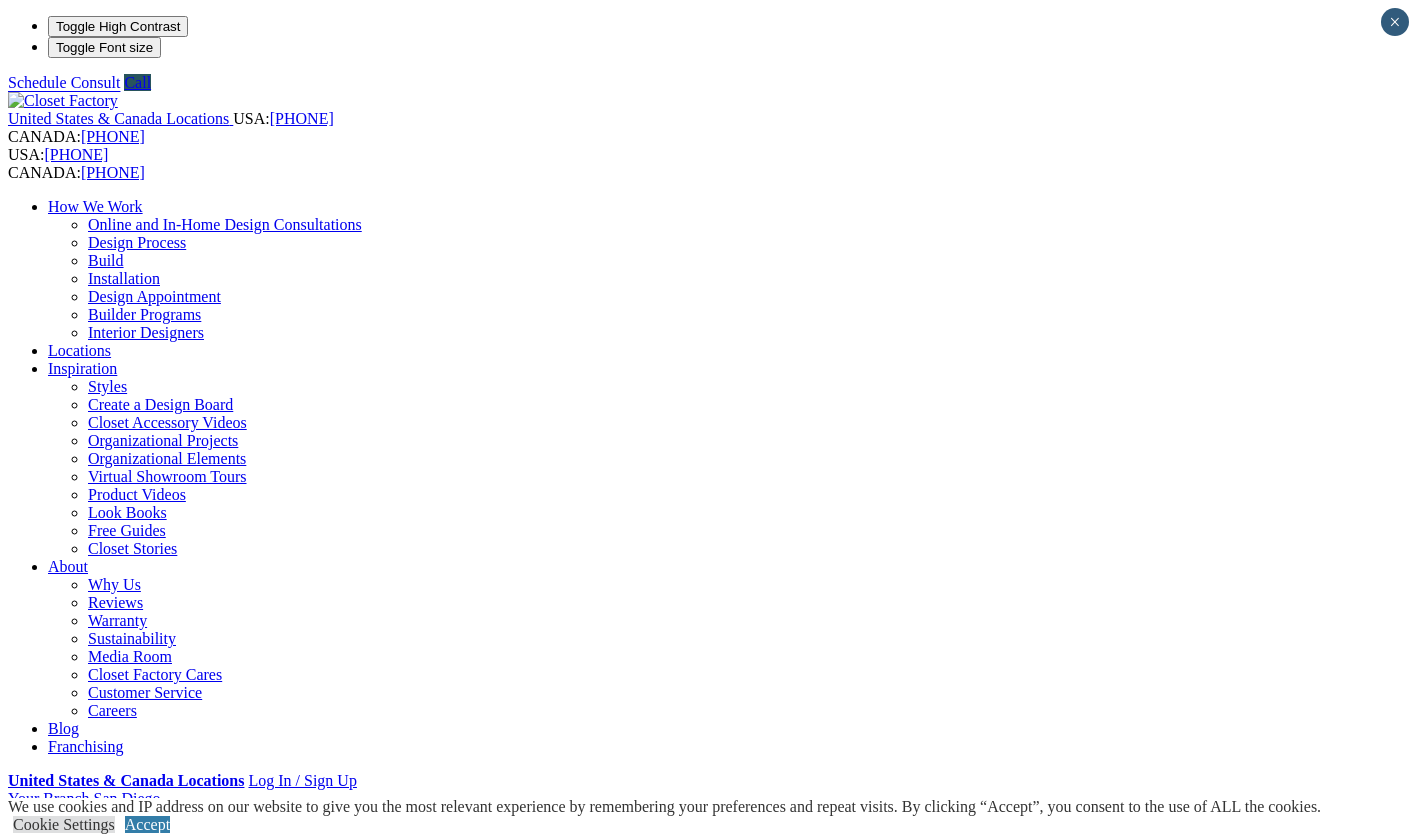 scroll, scrollTop: 0, scrollLeft: 0, axis: both 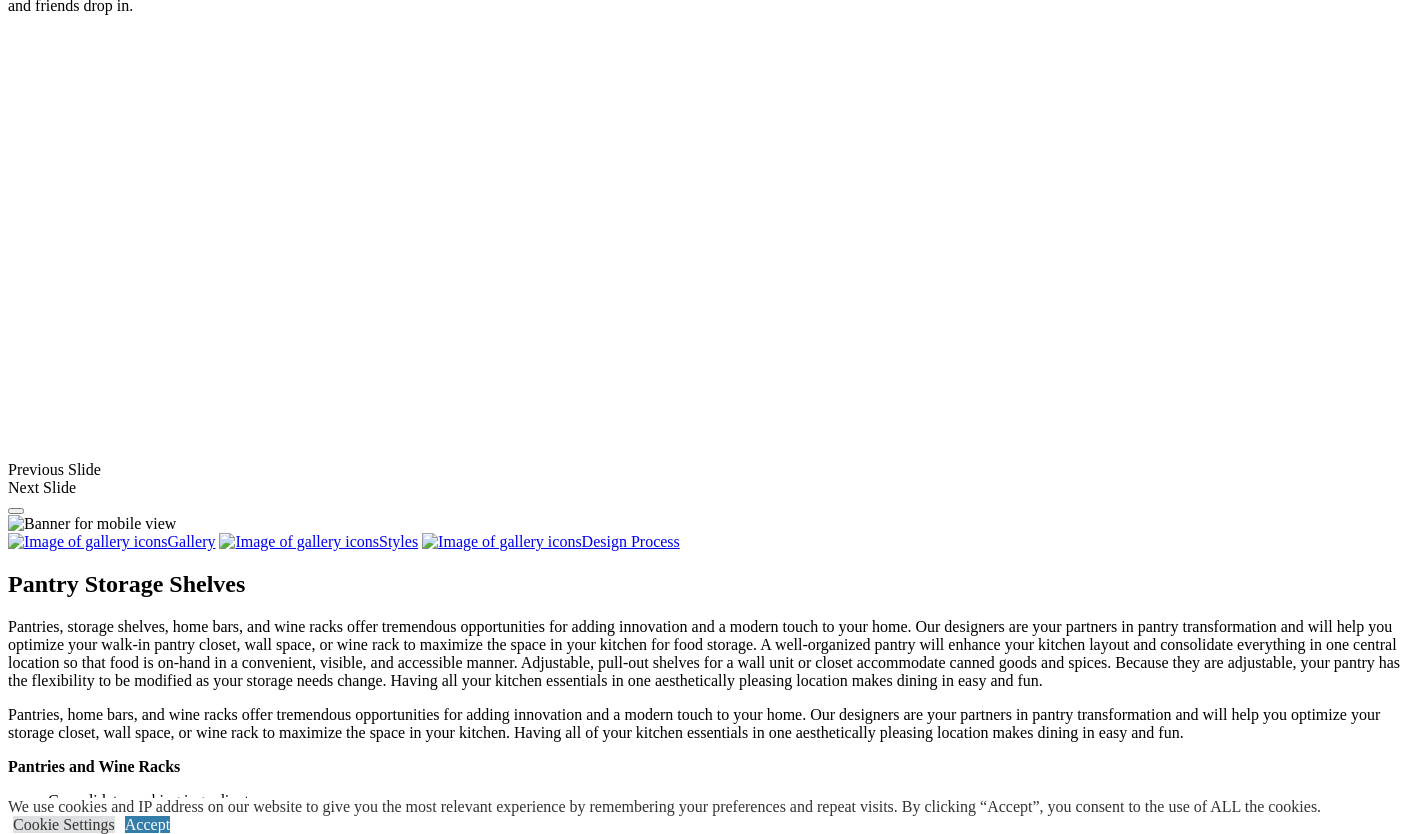 click at bounding box center [122, 1574] 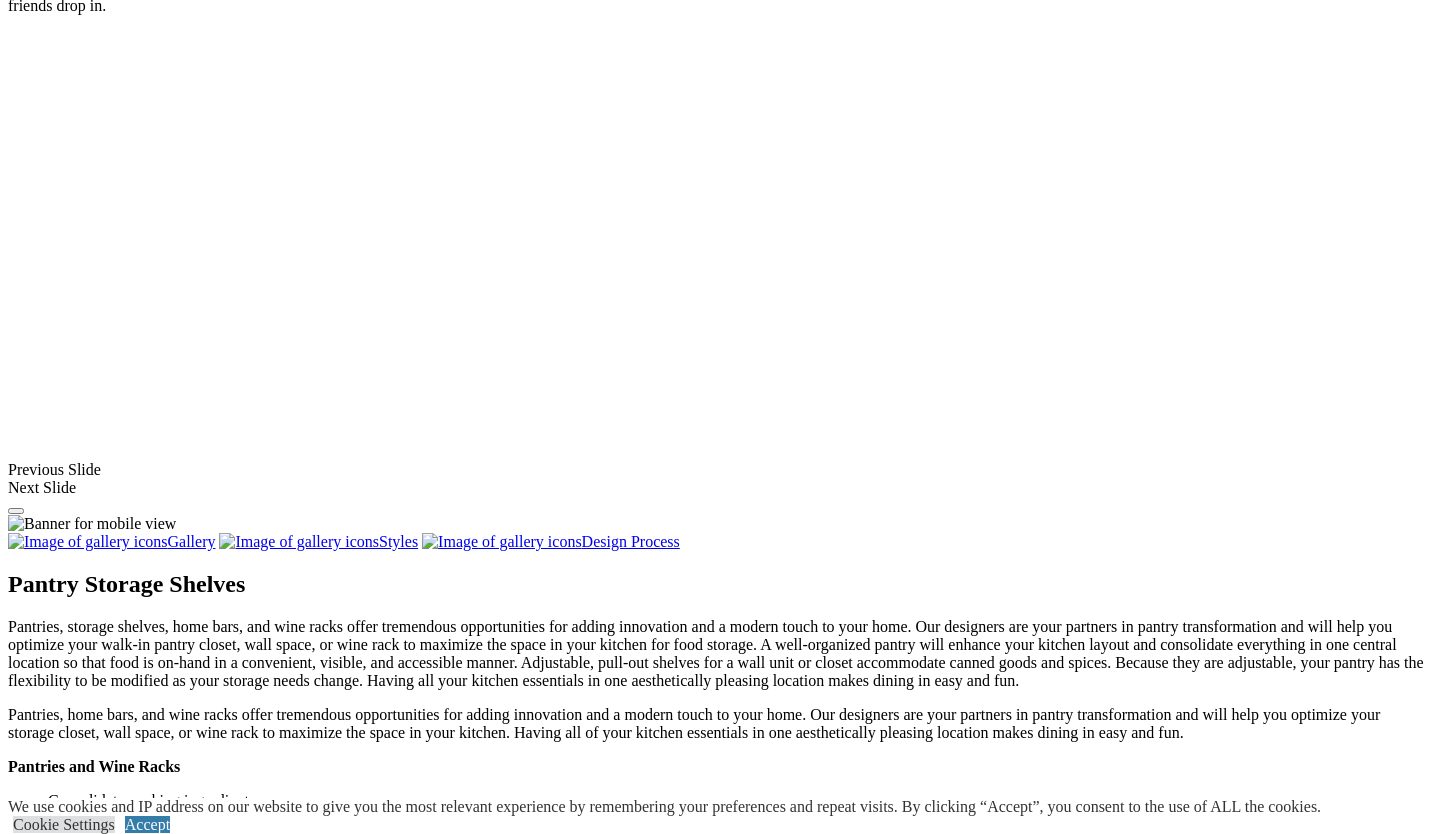 click at bounding box center (8, 38402) 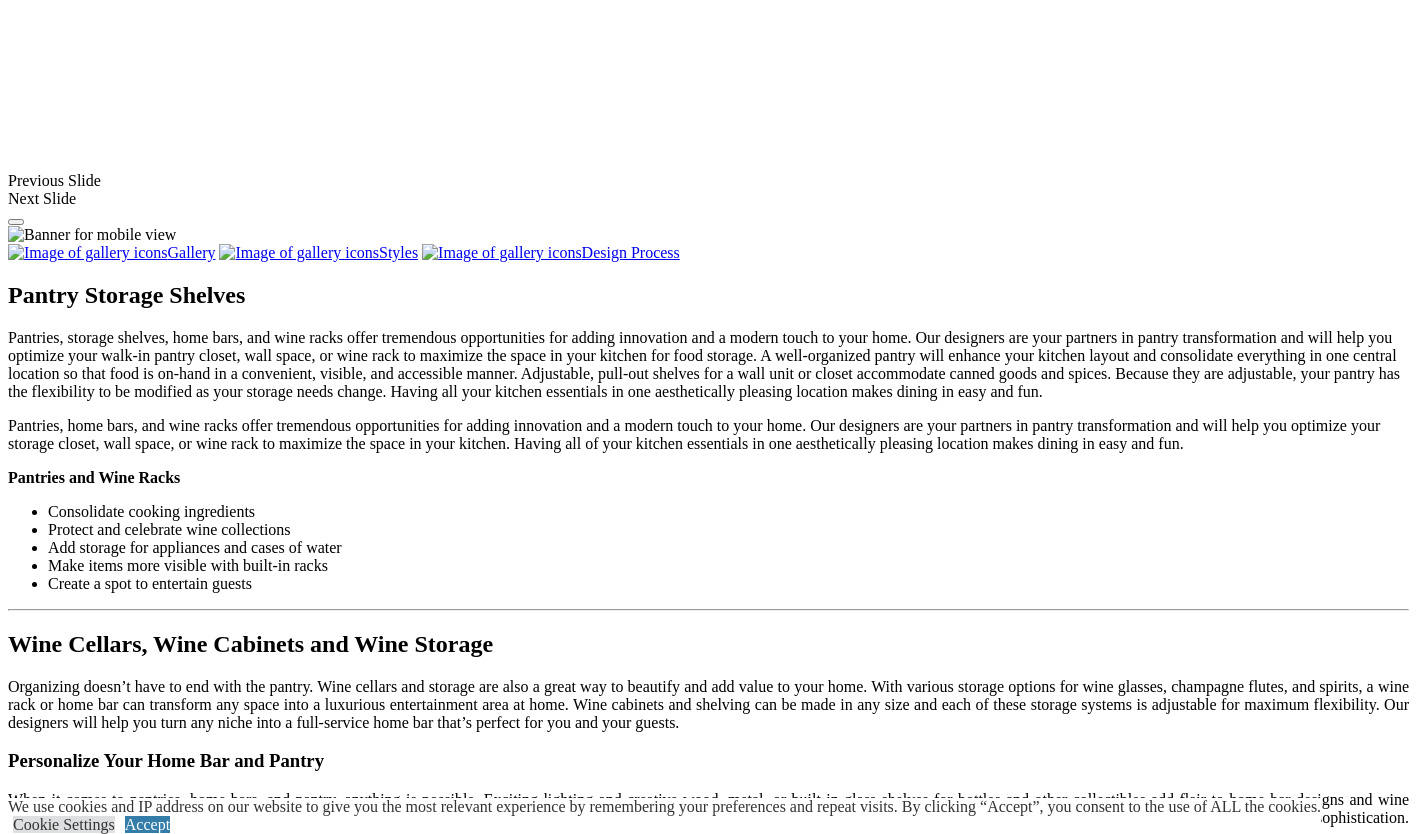 scroll, scrollTop: 1763, scrollLeft: 0, axis: vertical 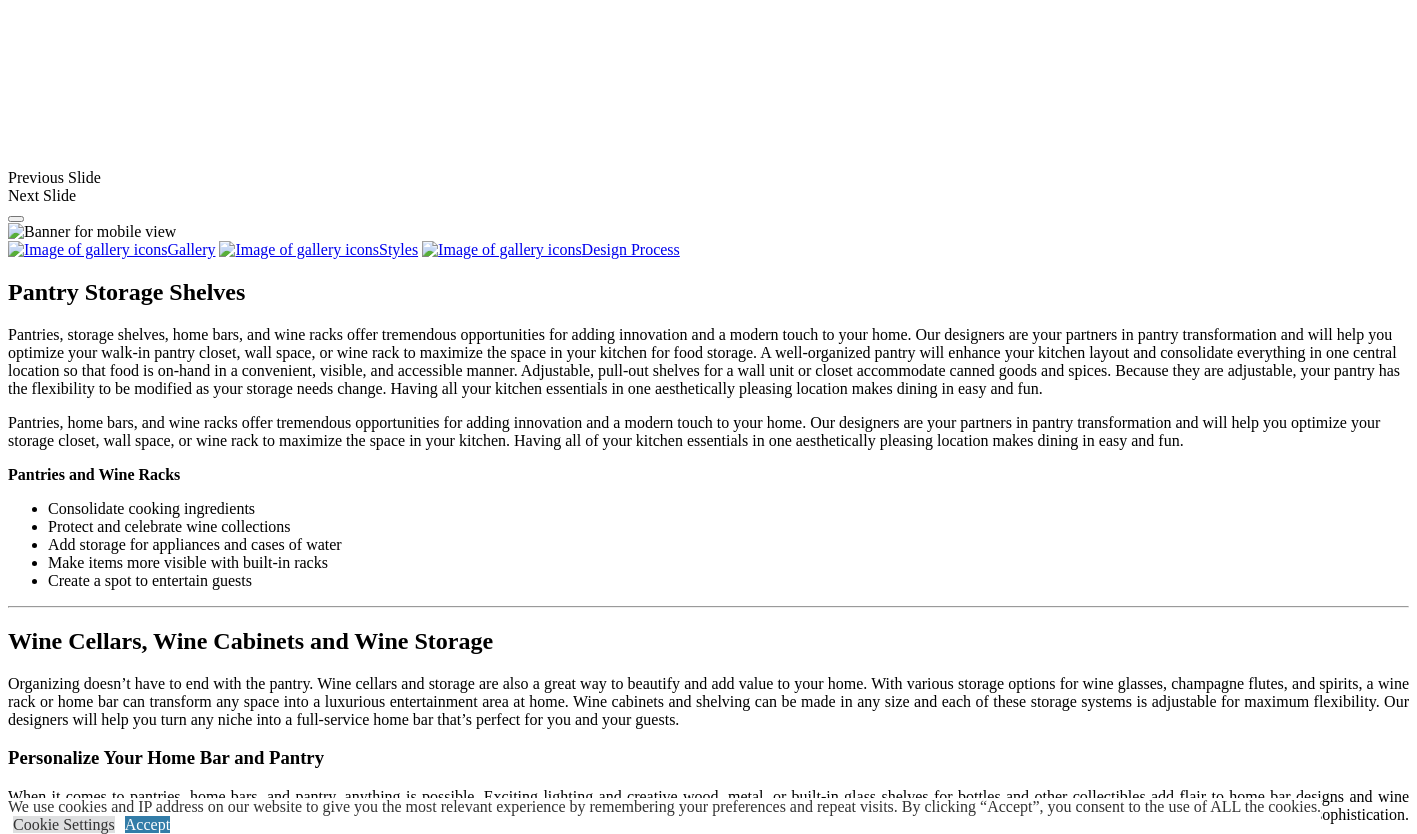 click on "Load More" at bounding box center (44, 1782) 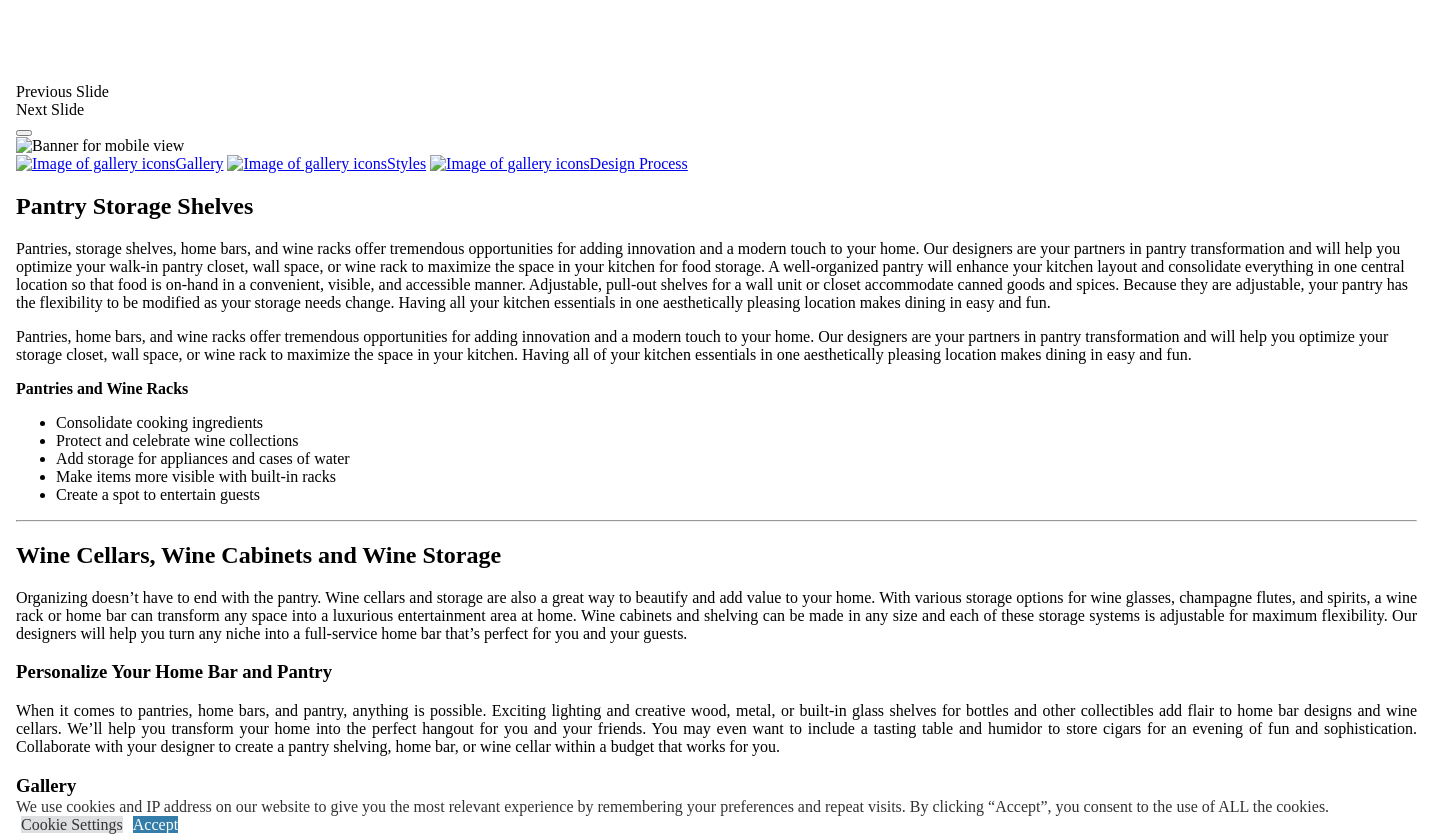 scroll, scrollTop: 1850, scrollLeft: 0, axis: vertical 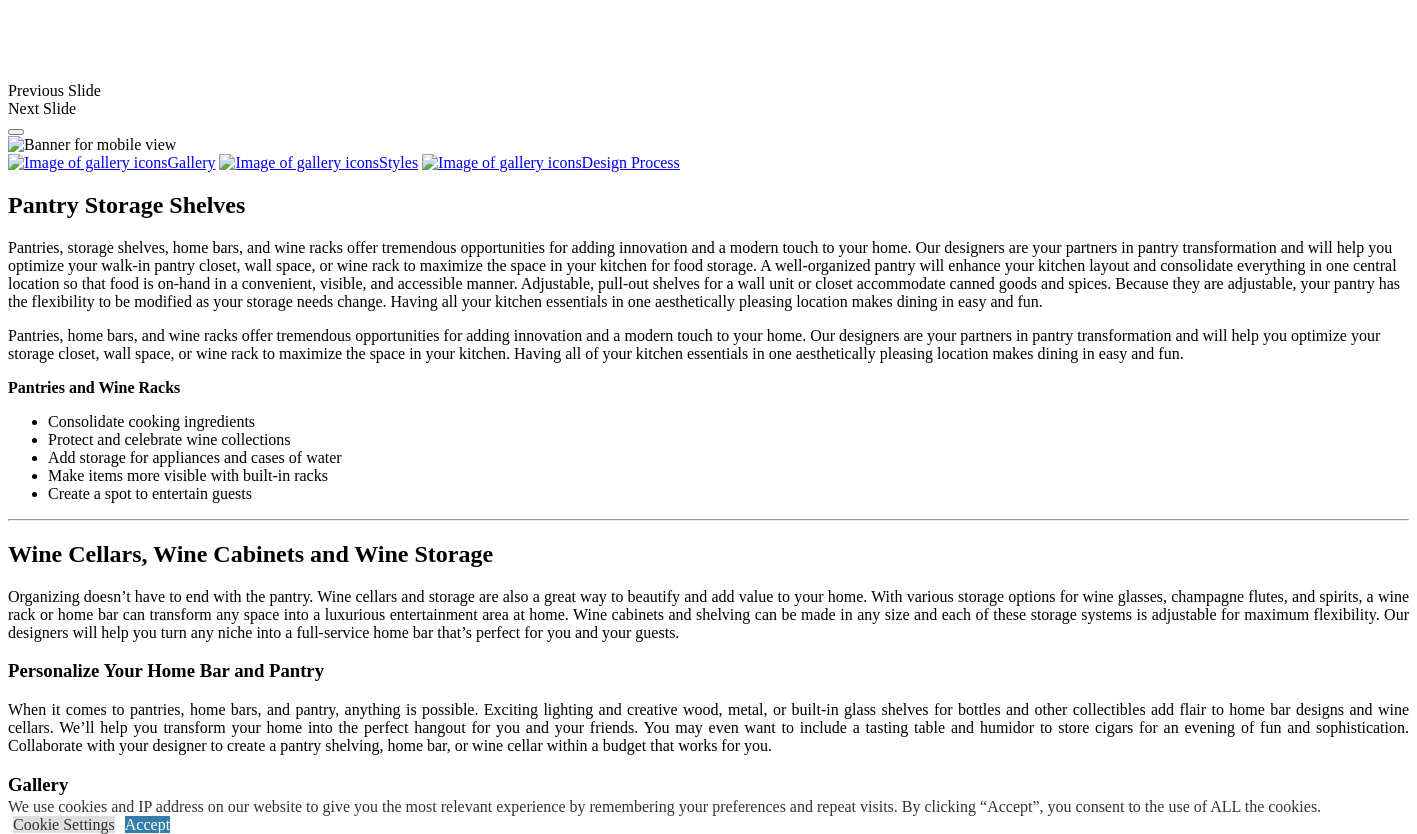 click at bounding box center (1024, 1543) 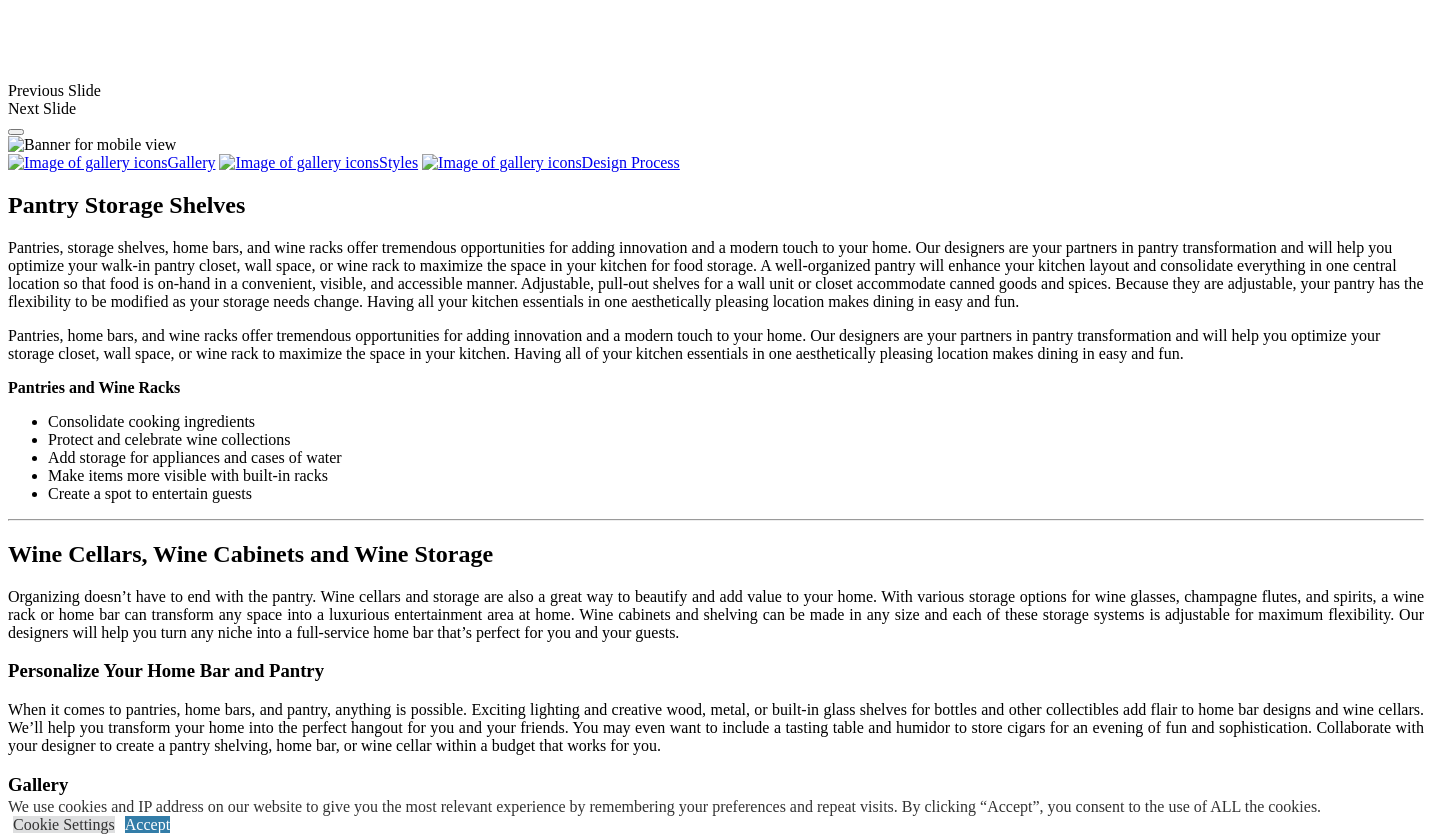 click at bounding box center [8, 38371] 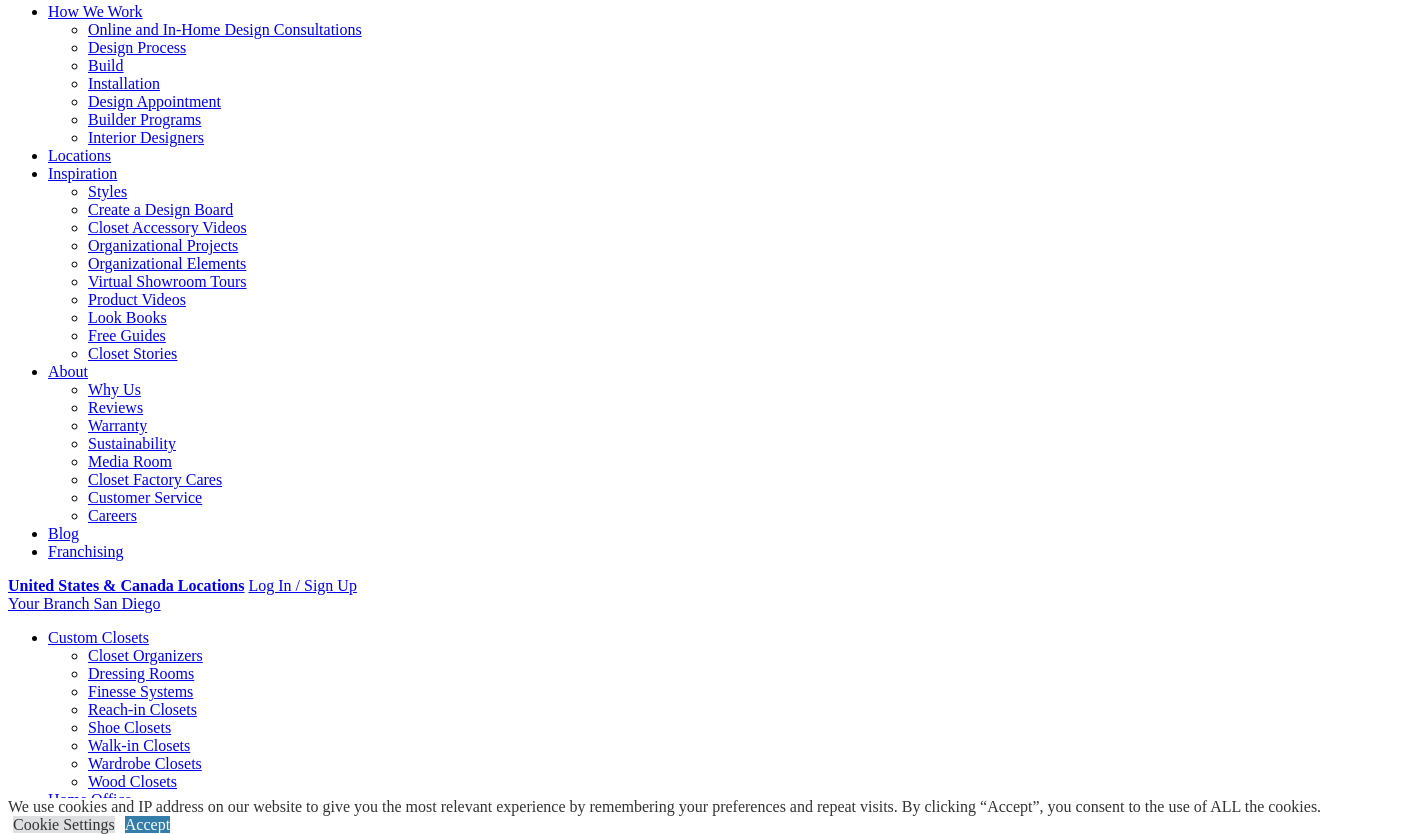 scroll, scrollTop: 0, scrollLeft: 0, axis: both 